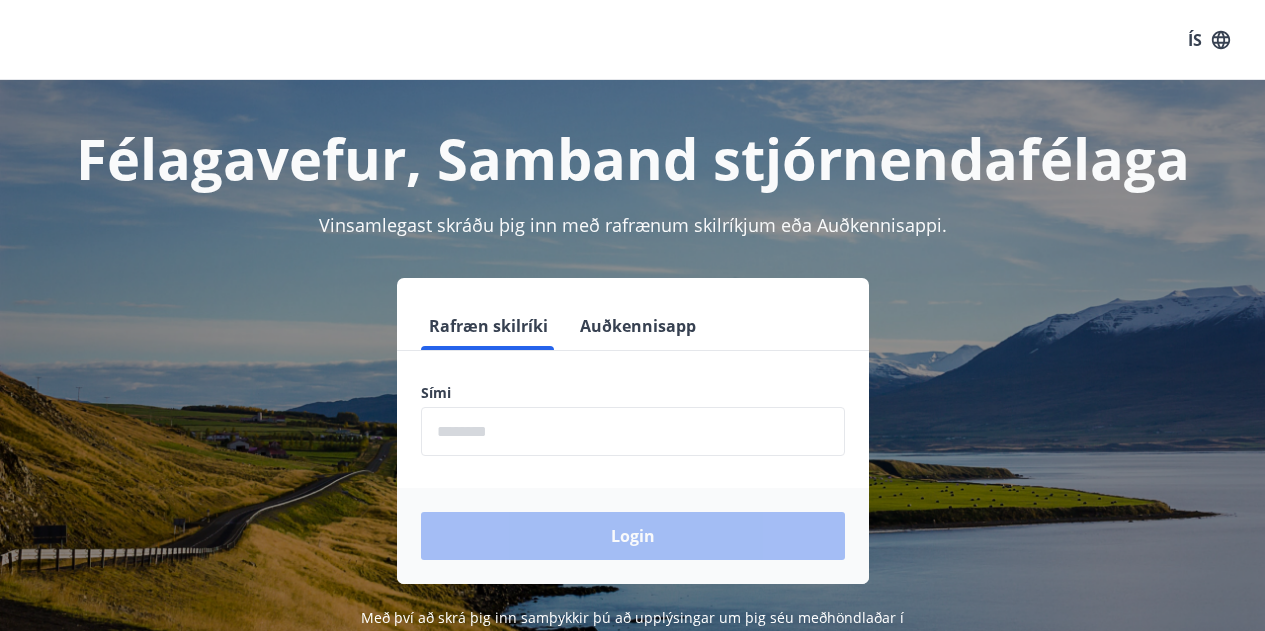 scroll, scrollTop: 0, scrollLeft: 0, axis: both 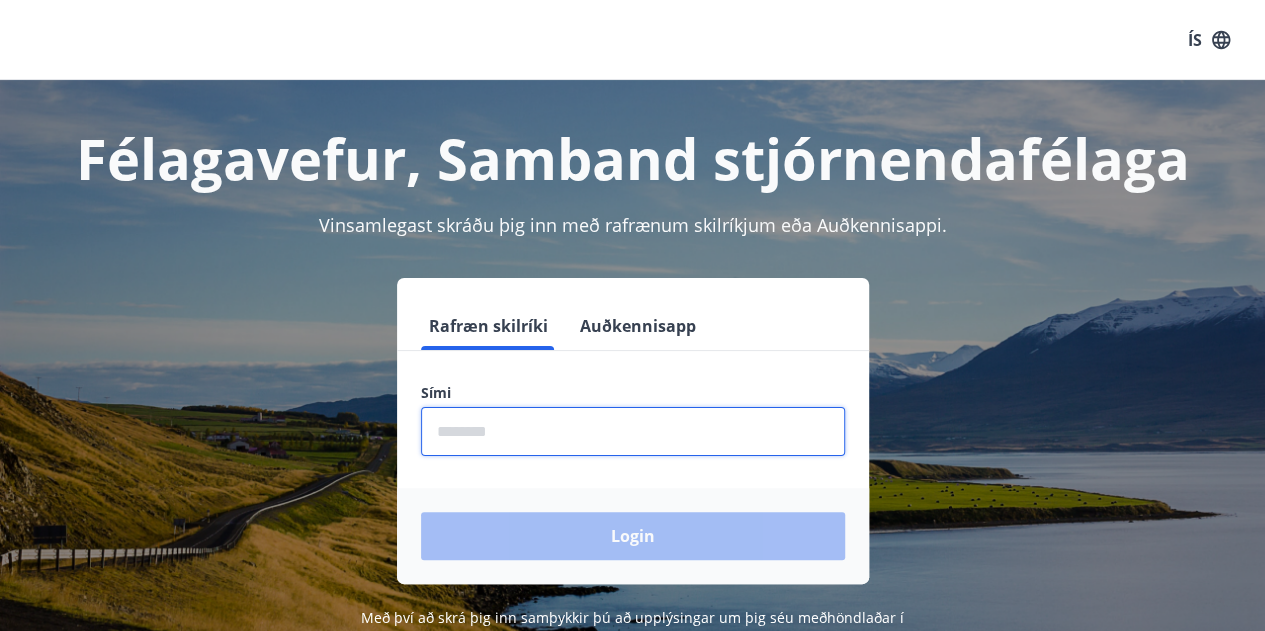 click at bounding box center (633, 431) 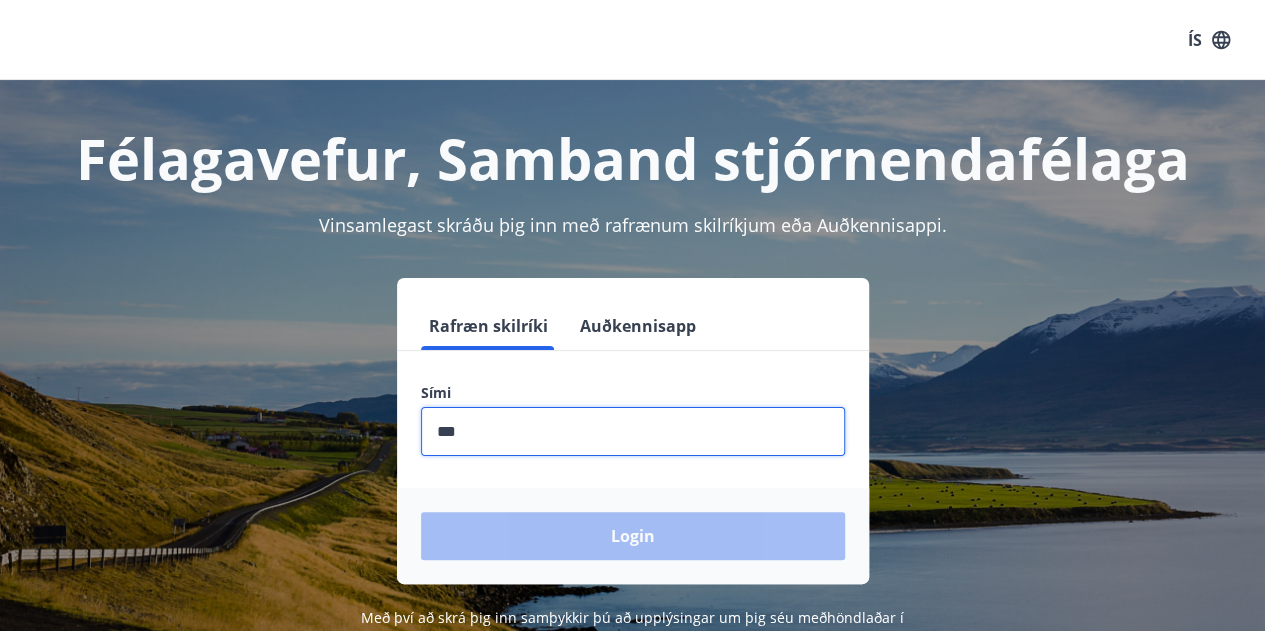 type on "********" 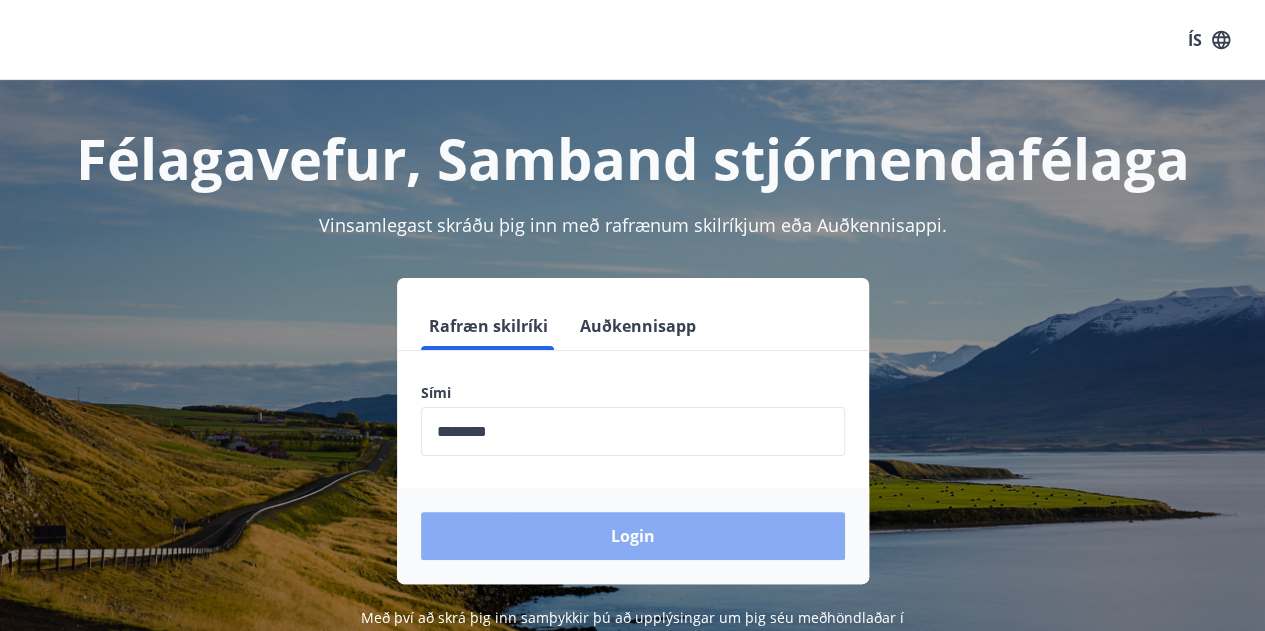 click on "Login" at bounding box center [633, 536] 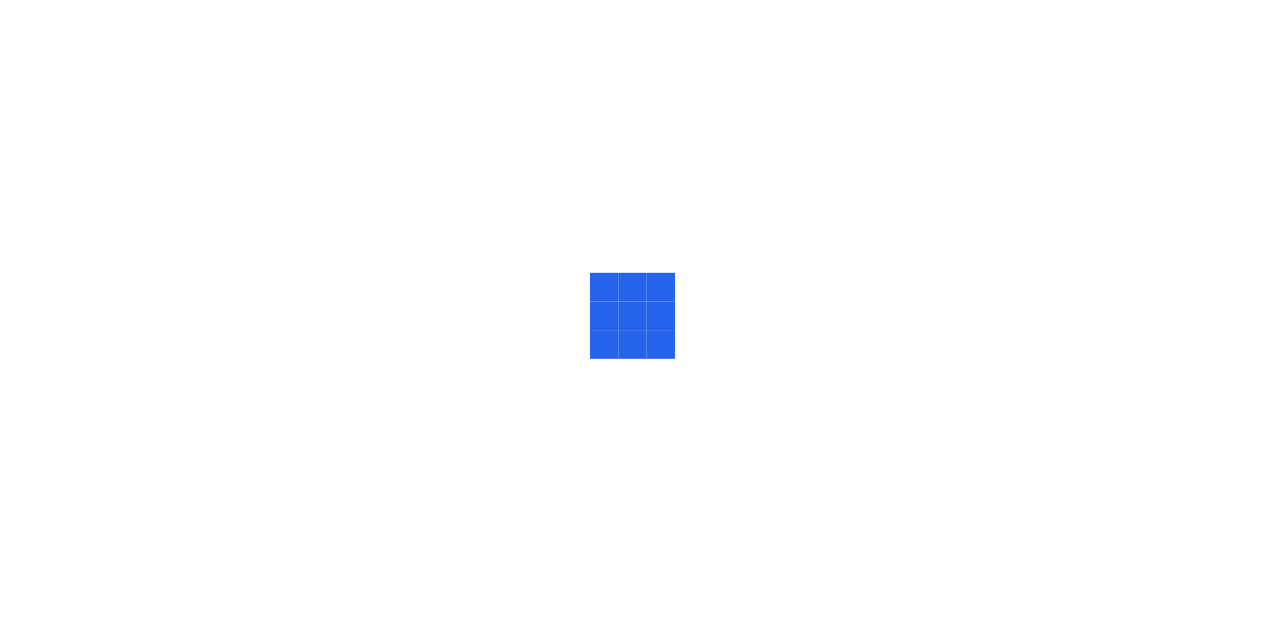 scroll, scrollTop: 0, scrollLeft: 0, axis: both 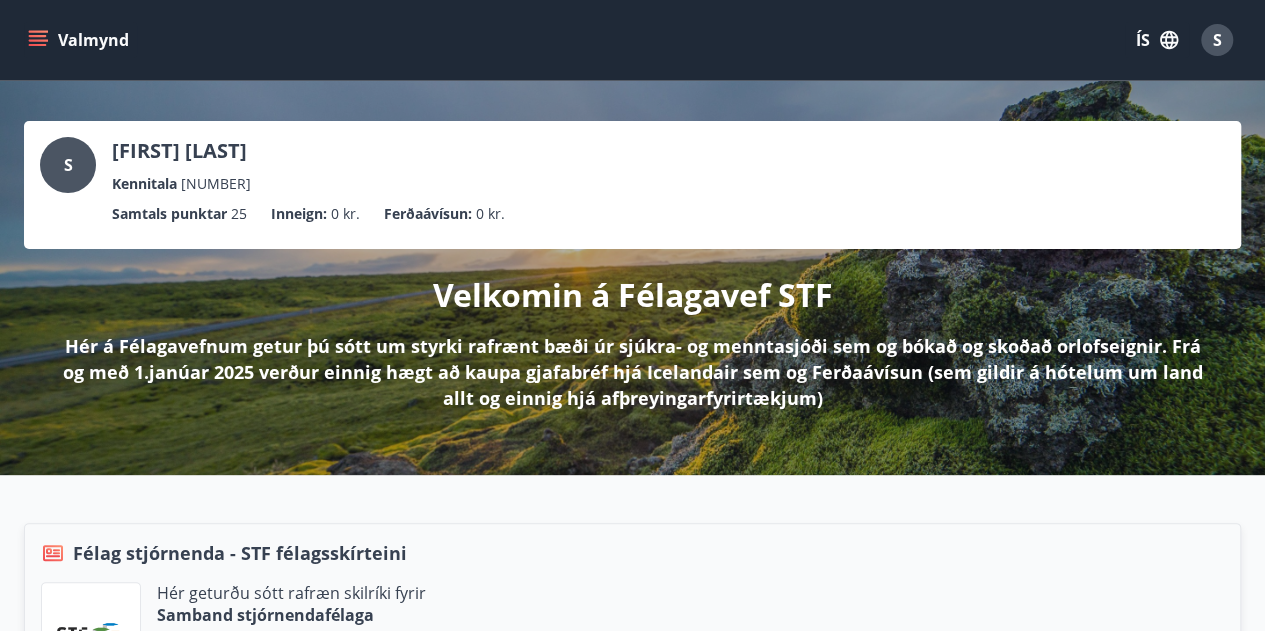 click 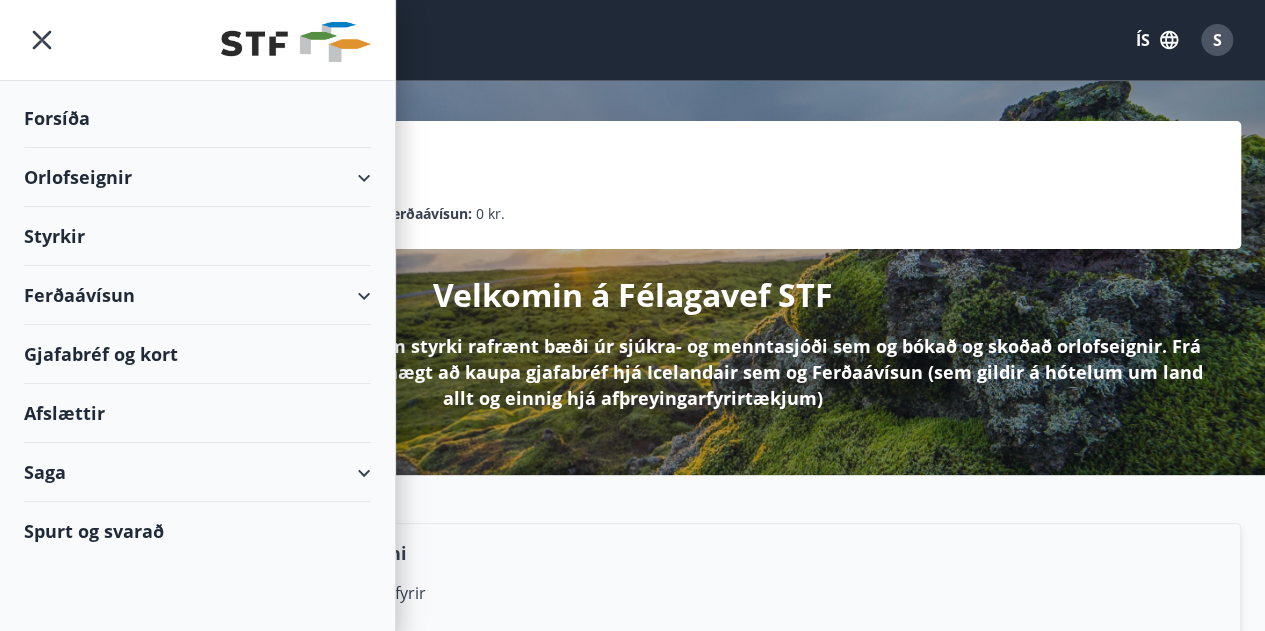 click on "Orlofseignir" at bounding box center (197, 177) 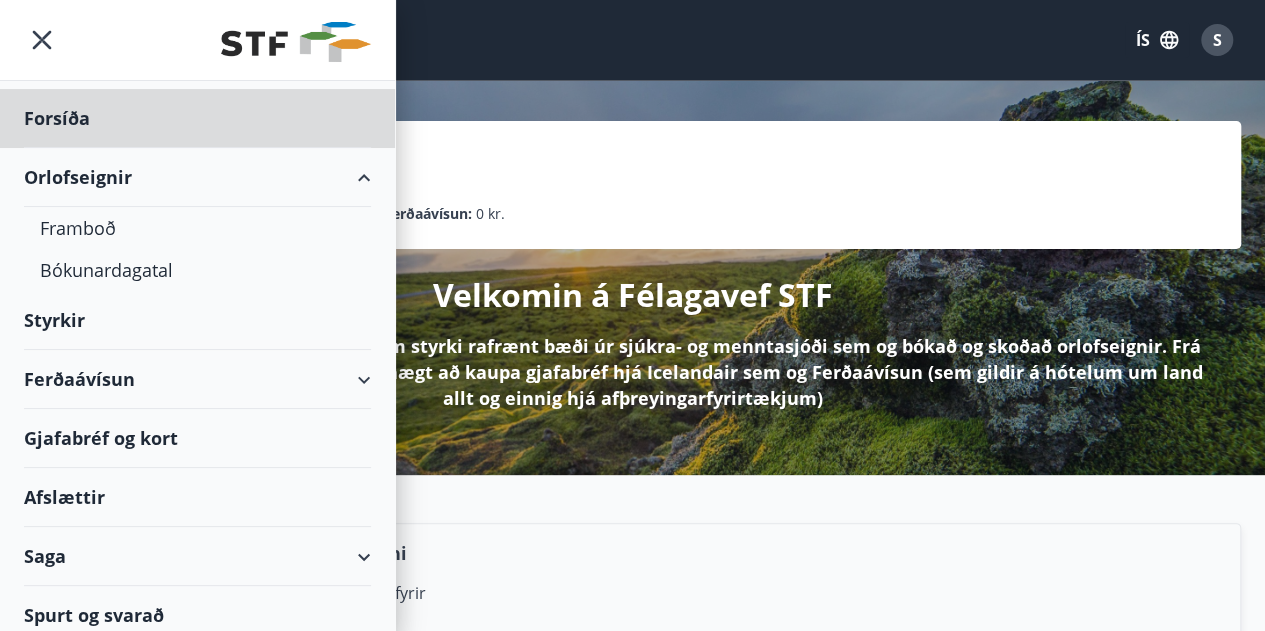 click on "Styrkir" at bounding box center (197, 118) 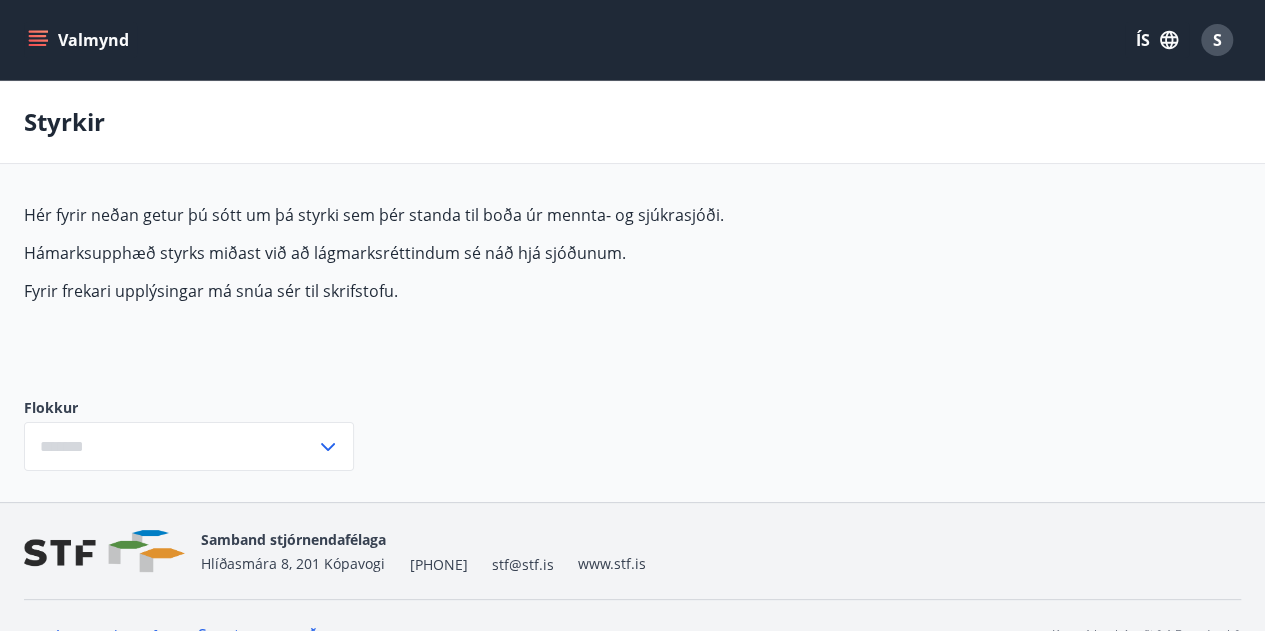 type on "***" 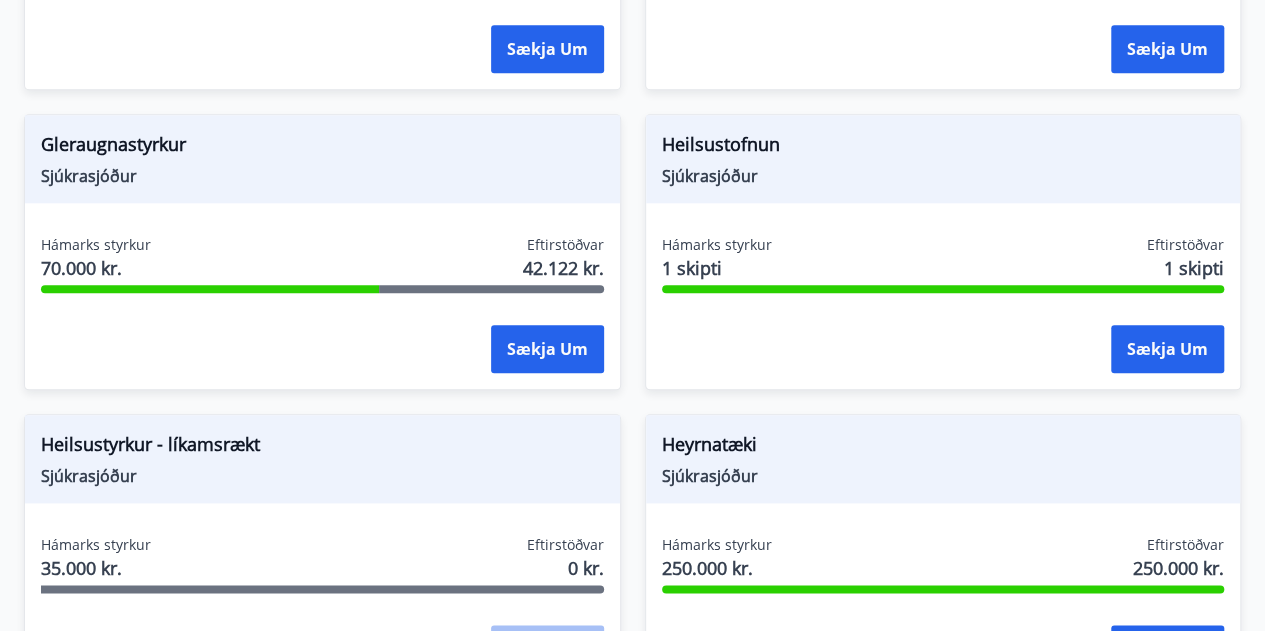 scroll, scrollTop: 988, scrollLeft: 0, axis: vertical 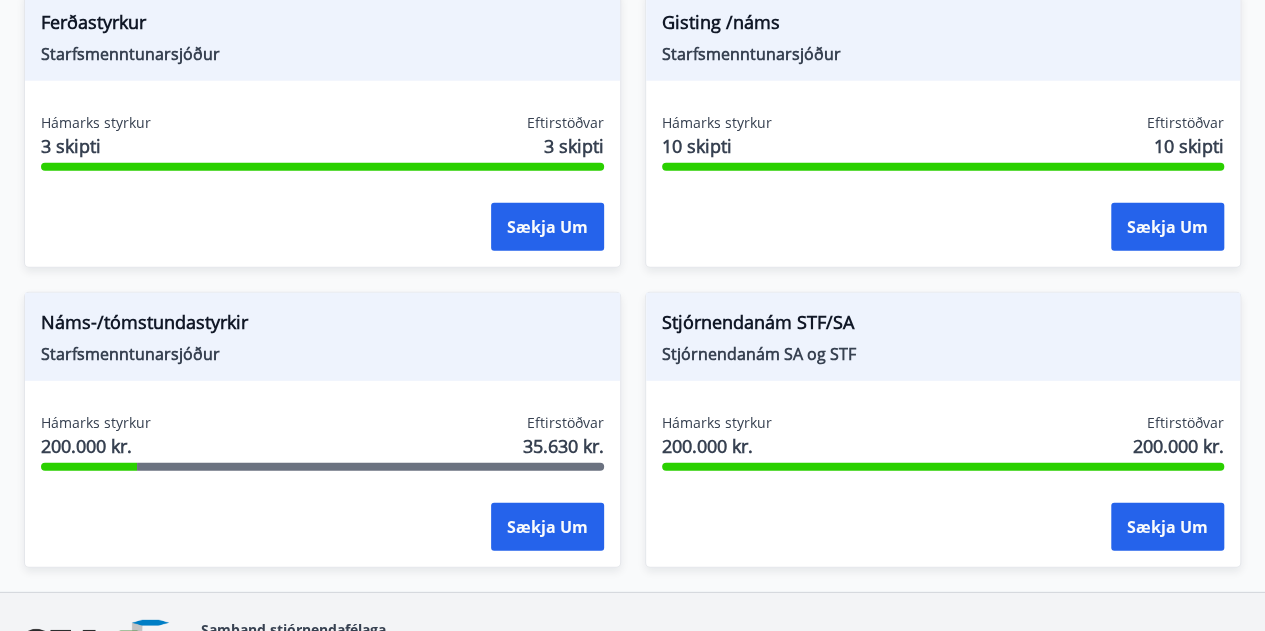 click on "Hámarks styrkur 200.000 kr. Eftirstöðvar 35.630 kr. Sækja um" at bounding box center (322, 486) 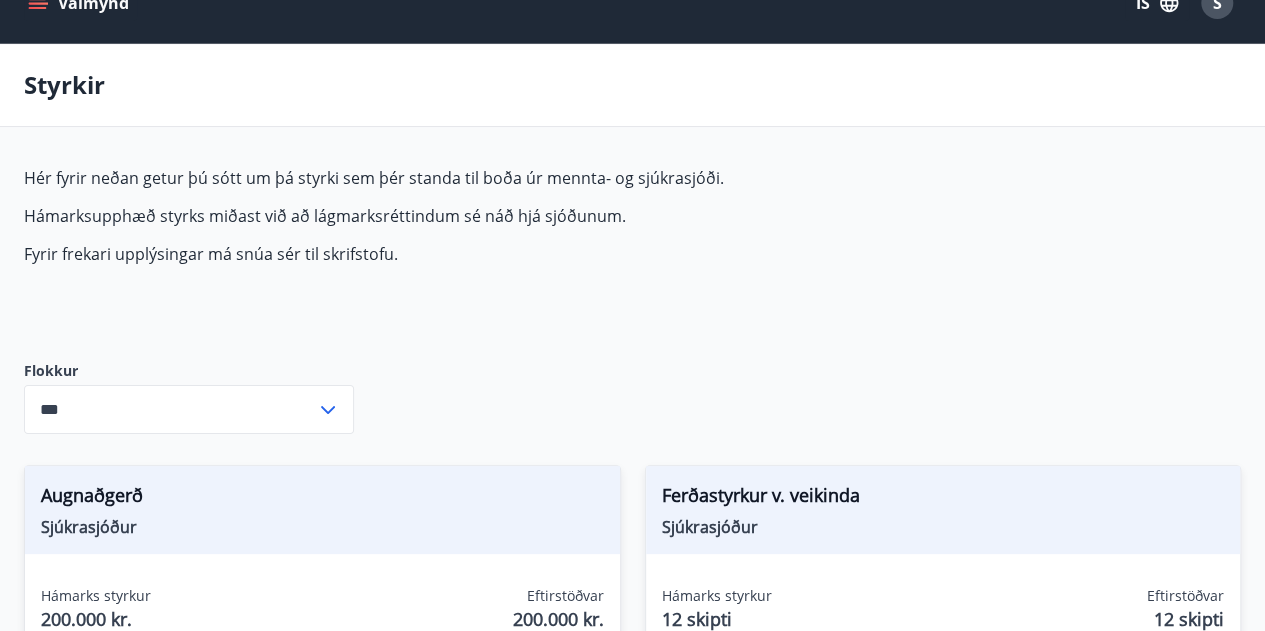 scroll, scrollTop: 0, scrollLeft: 0, axis: both 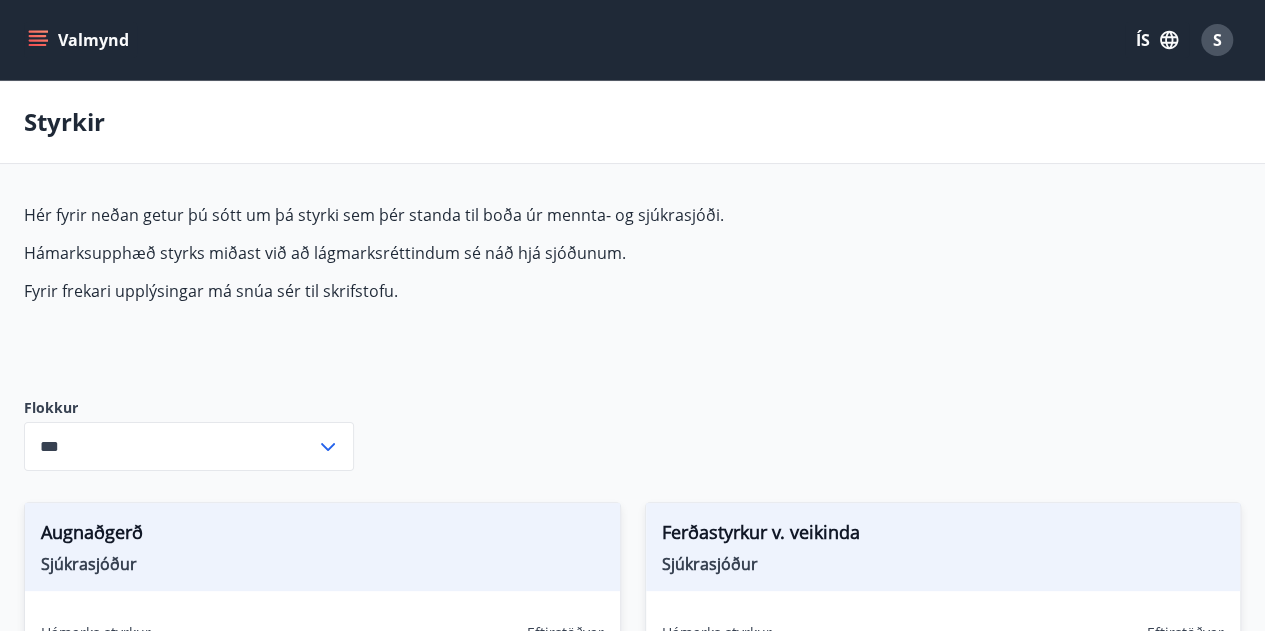 click on "Valmynd" at bounding box center [80, 40] 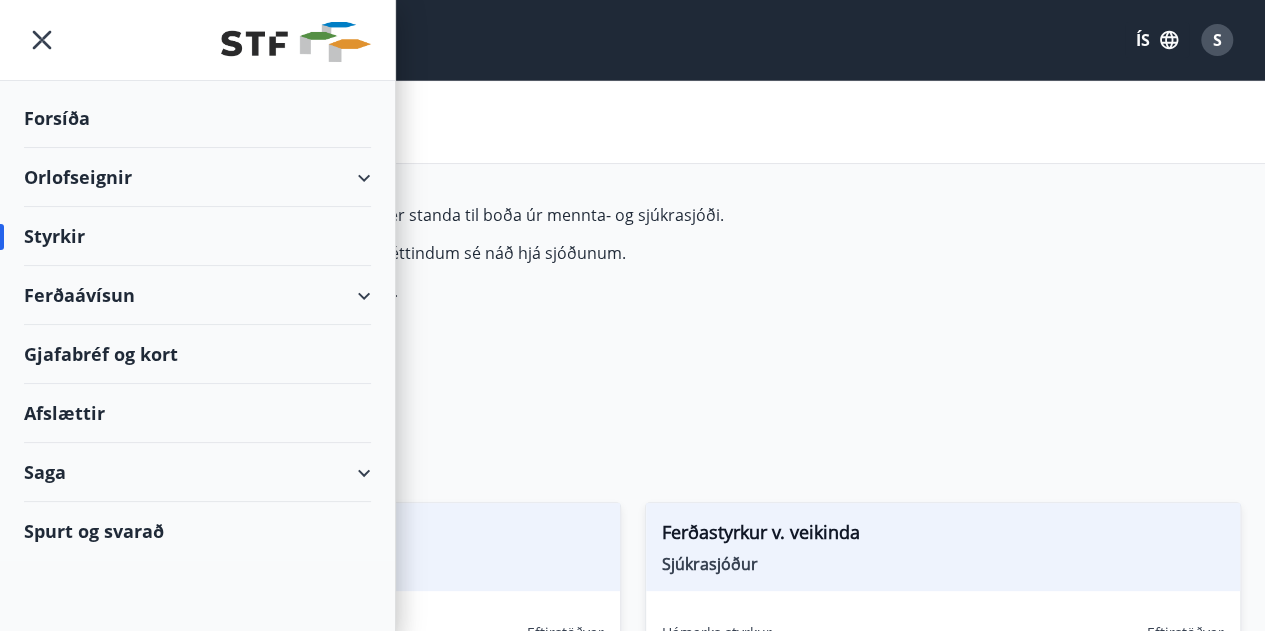 click on "Saga" at bounding box center (197, 472) 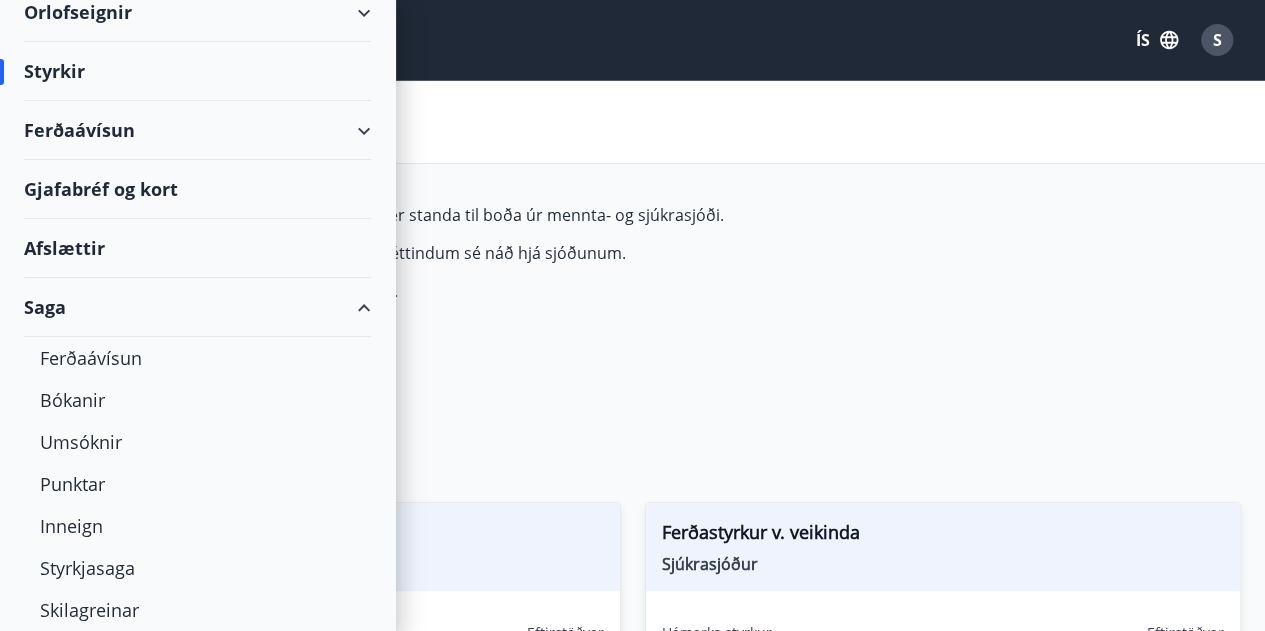 scroll, scrollTop: 178, scrollLeft: 0, axis: vertical 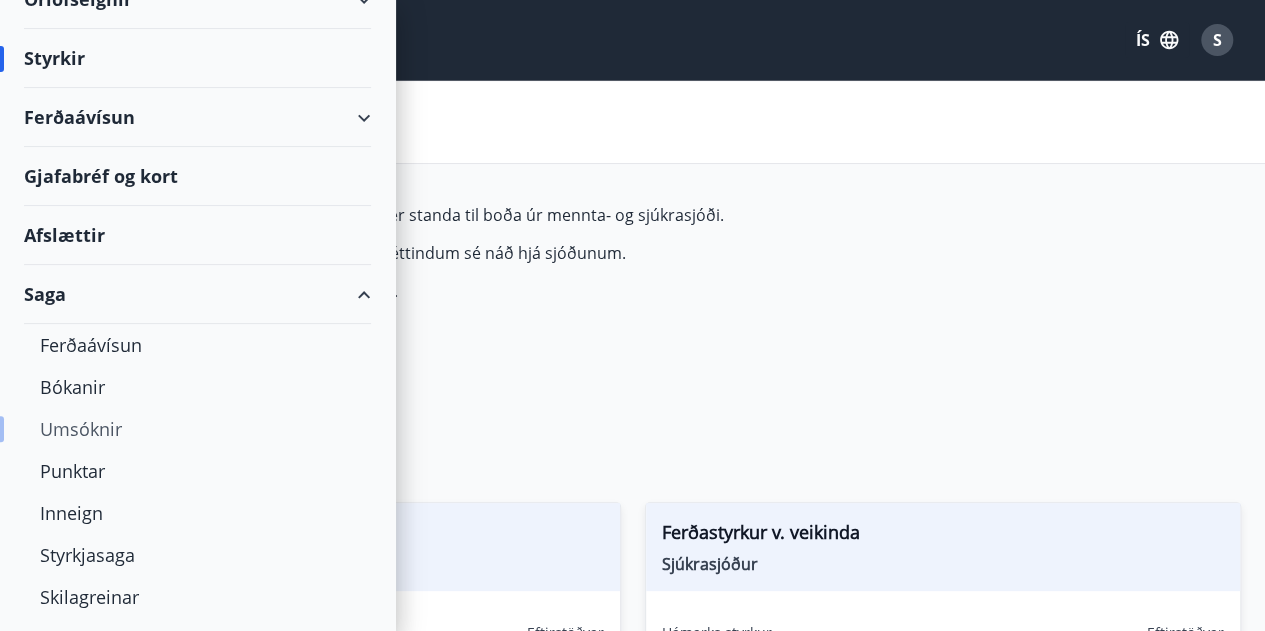 click on "Umsóknir" at bounding box center (197, 429) 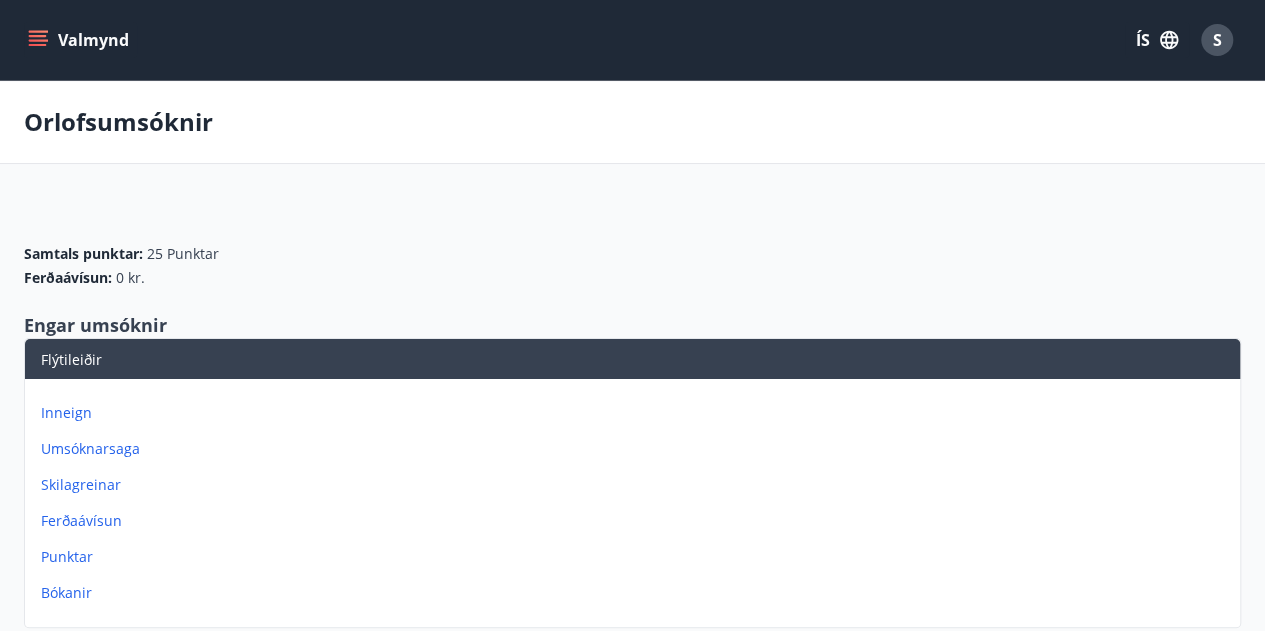 scroll, scrollTop: 250, scrollLeft: 0, axis: vertical 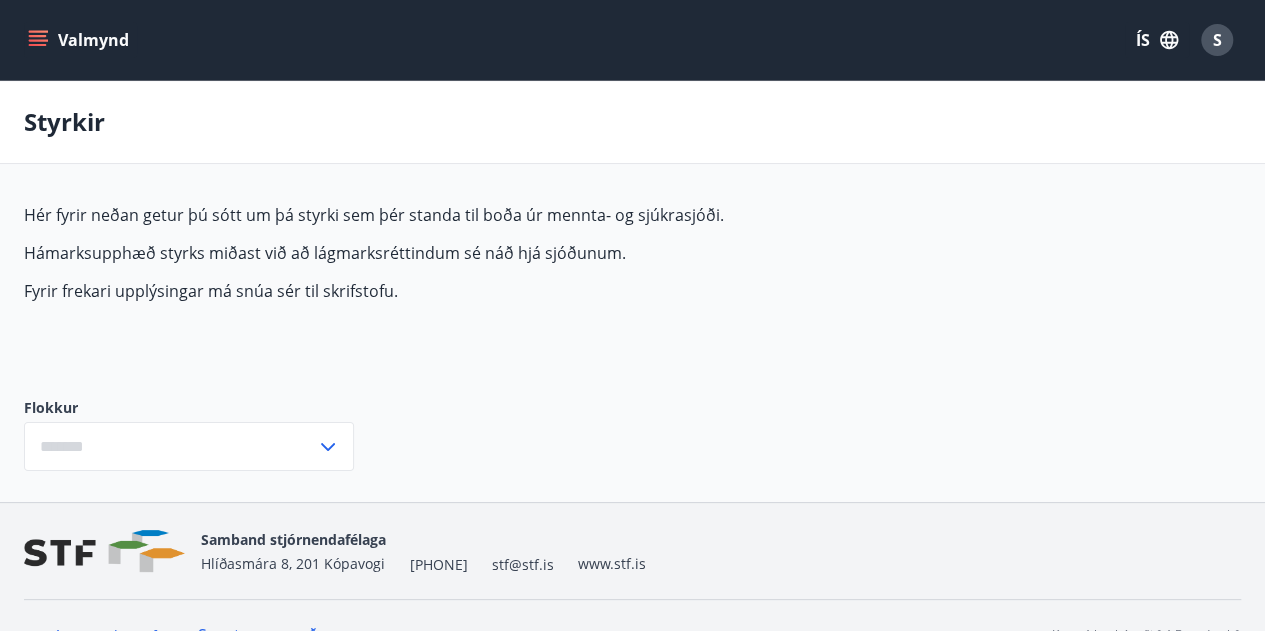type on "***" 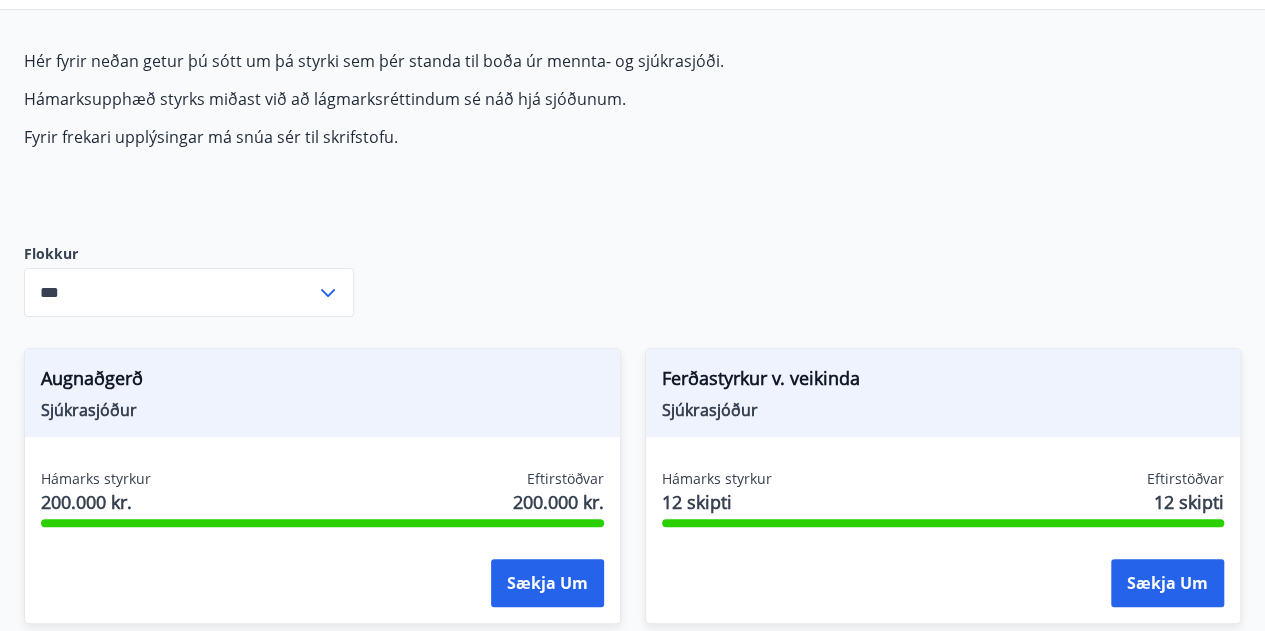 scroll, scrollTop: 0, scrollLeft: 0, axis: both 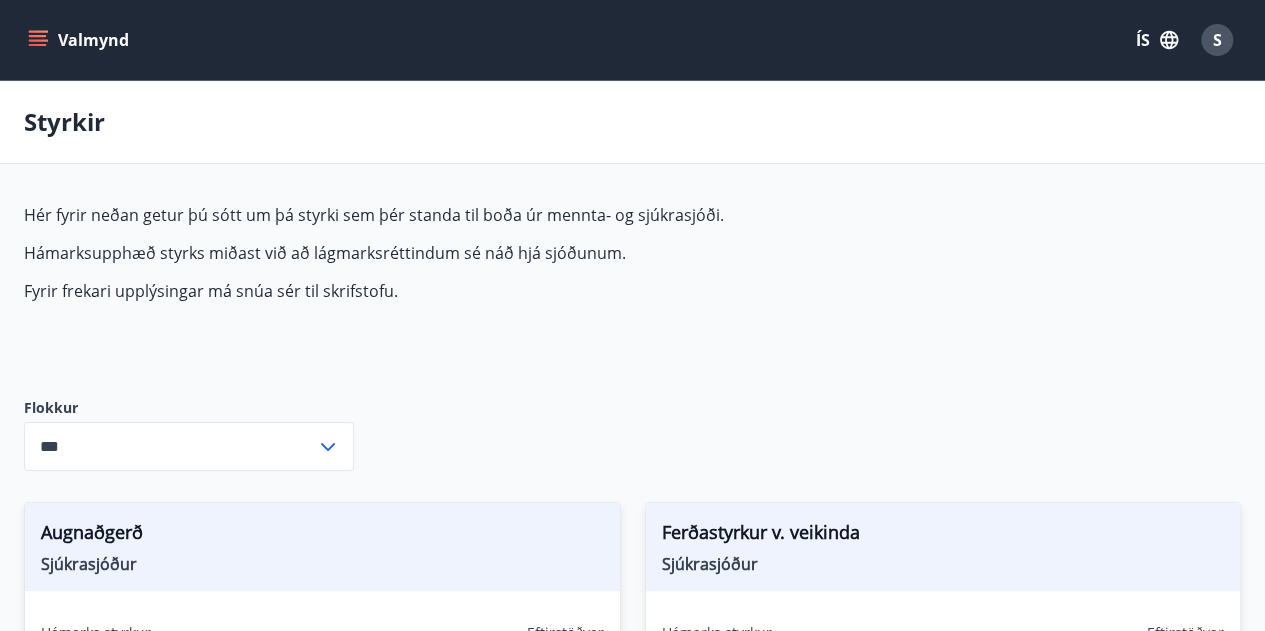 click on "Valmynd" at bounding box center (80, 40) 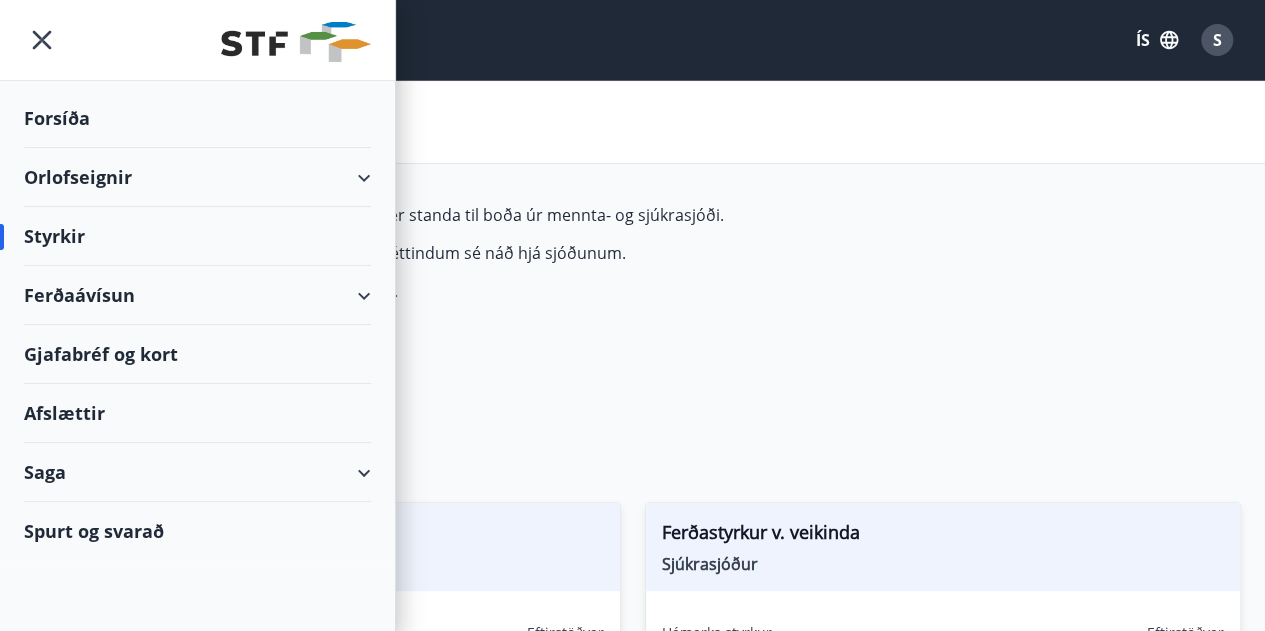 click on "Saga" at bounding box center (197, 472) 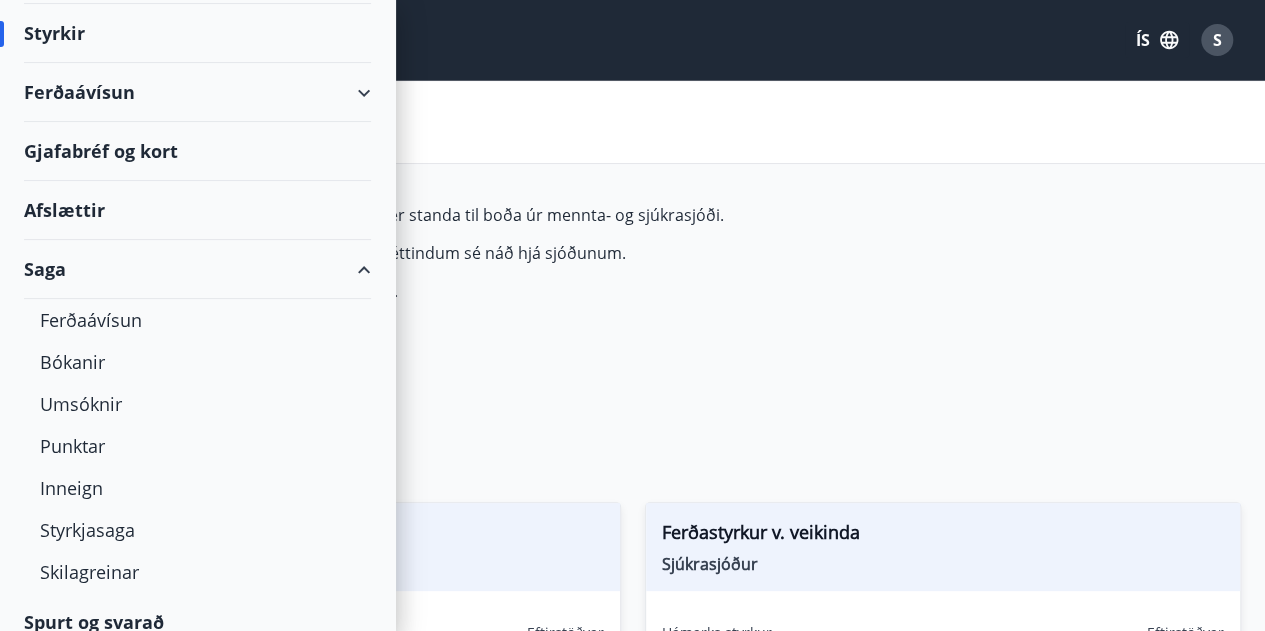 scroll, scrollTop: 204, scrollLeft: 0, axis: vertical 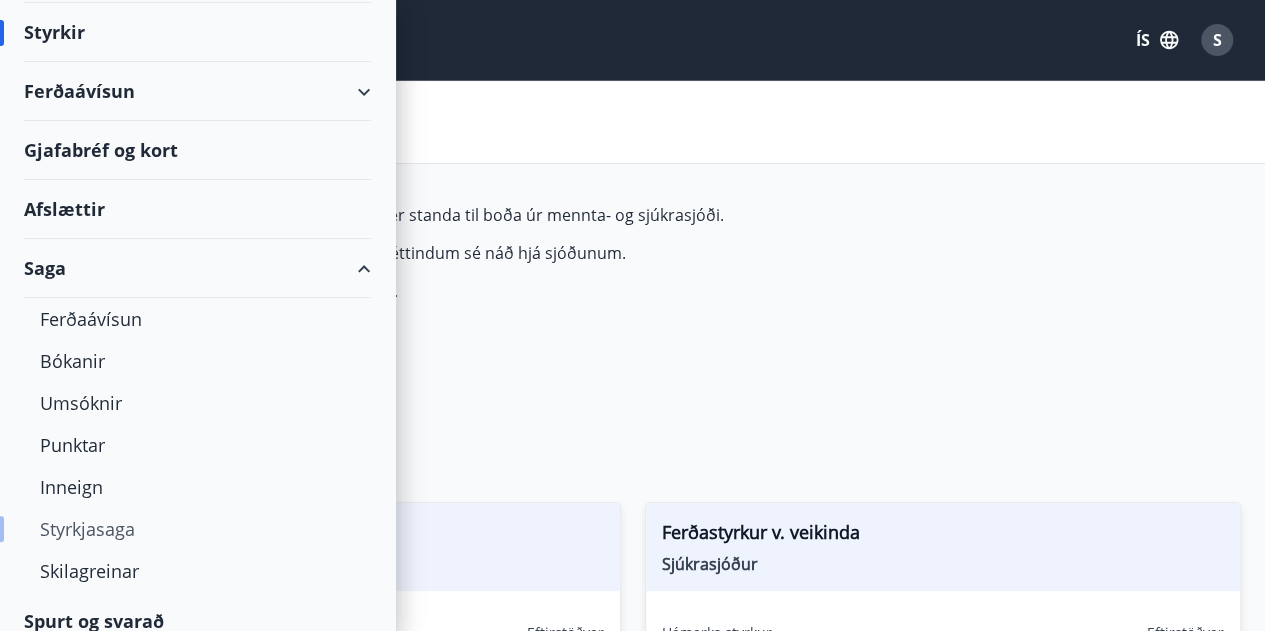 click on "Styrkjasaga" at bounding box center [197, 529] 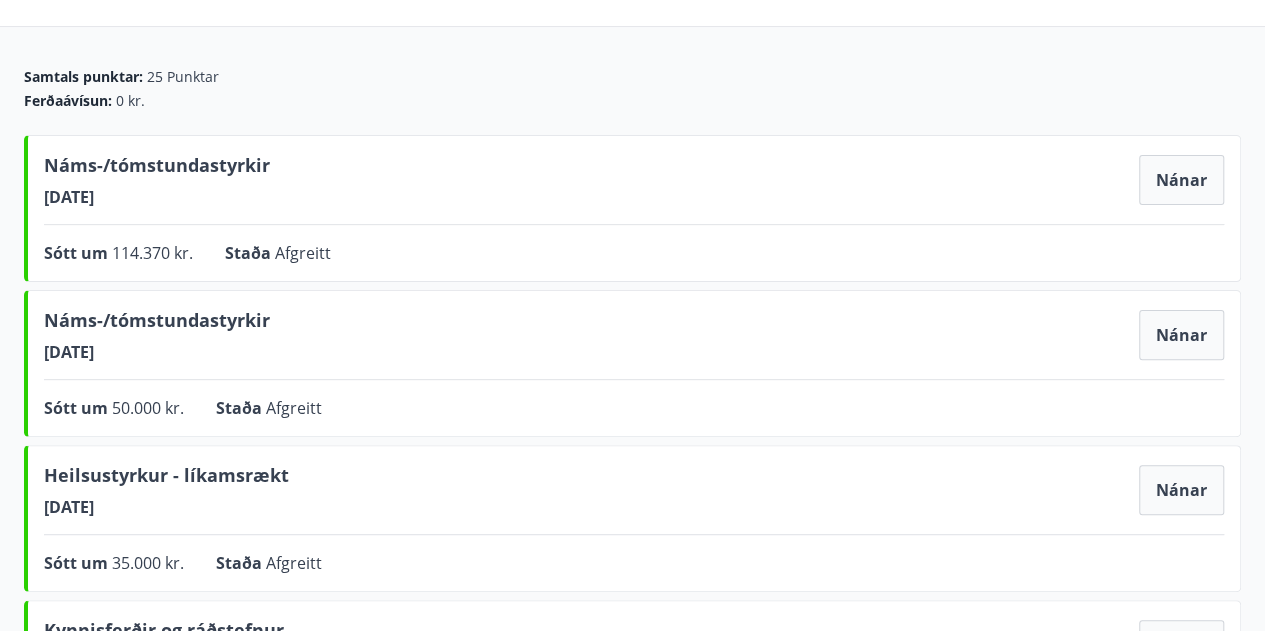 scroll, scrollTop: 0, scrollLeft: 0, axis: both 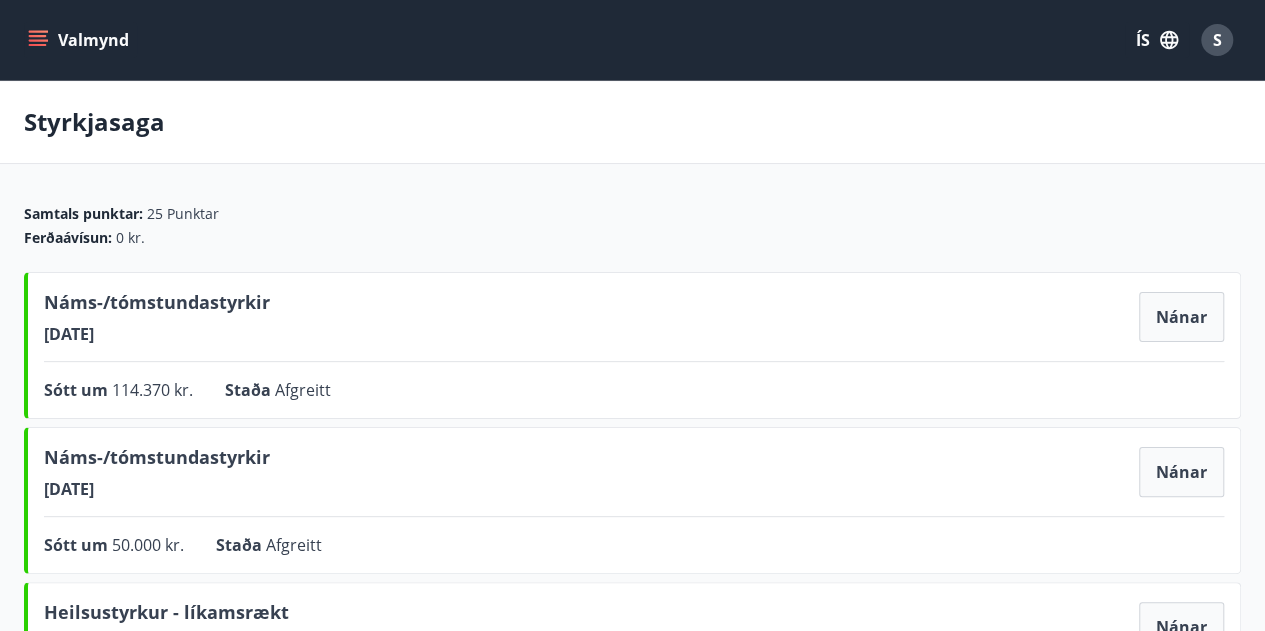 click 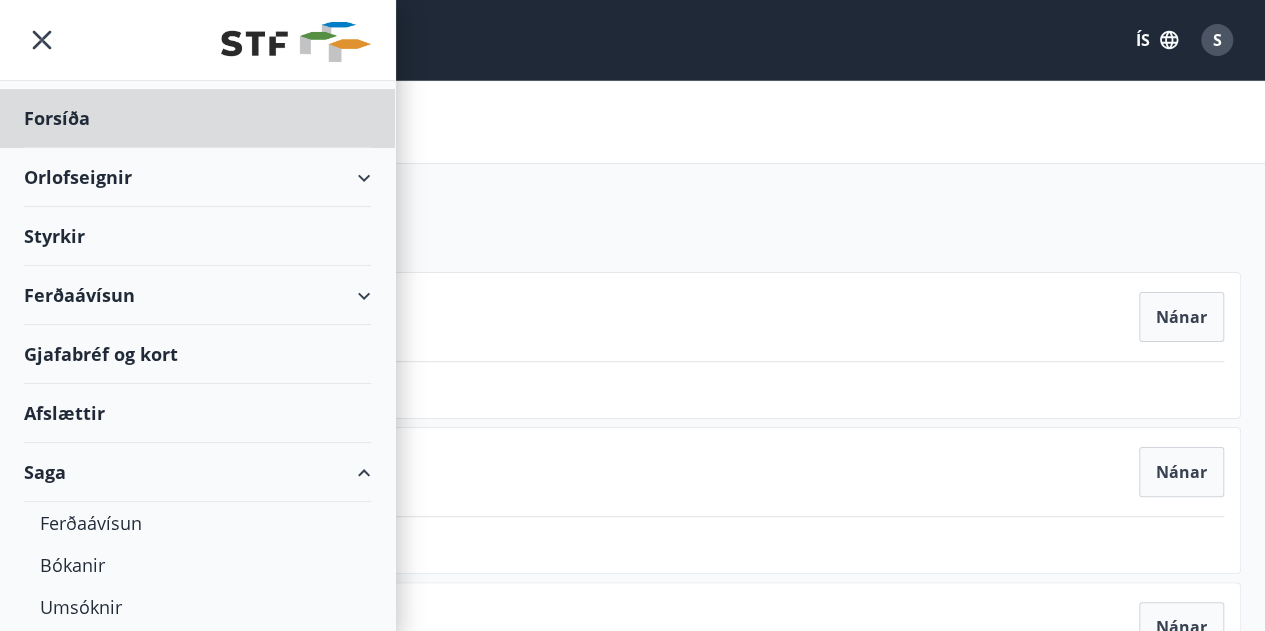 click on "Styrkir" at bounding box center [197, 118] 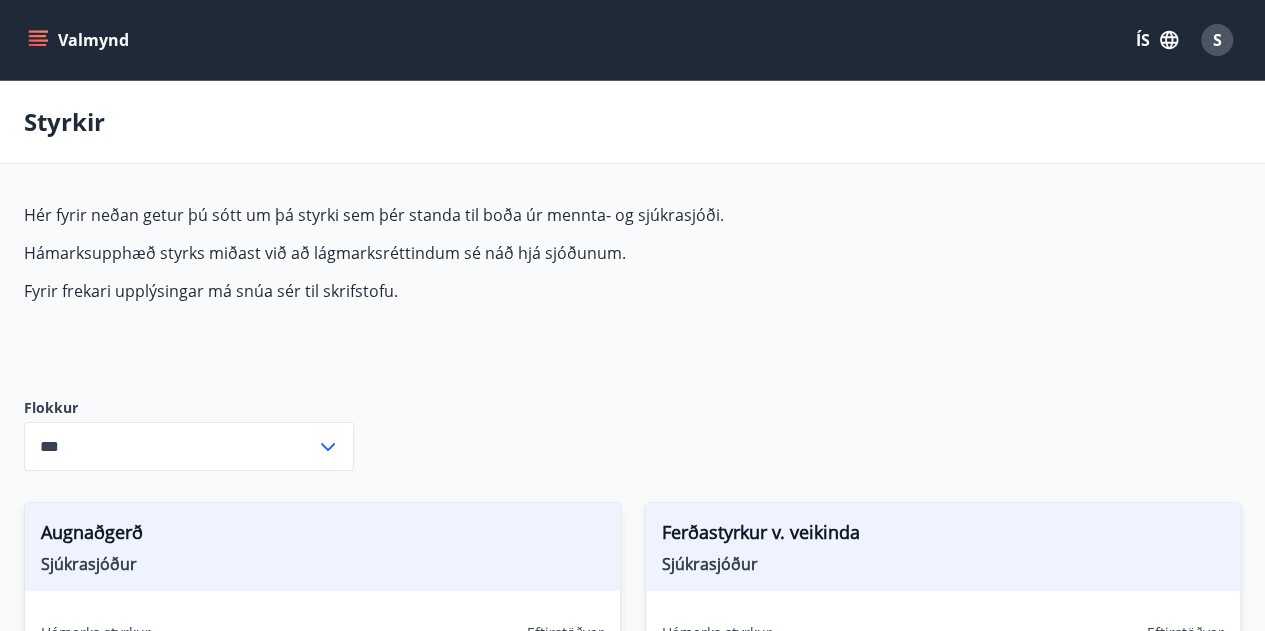 type on "***" 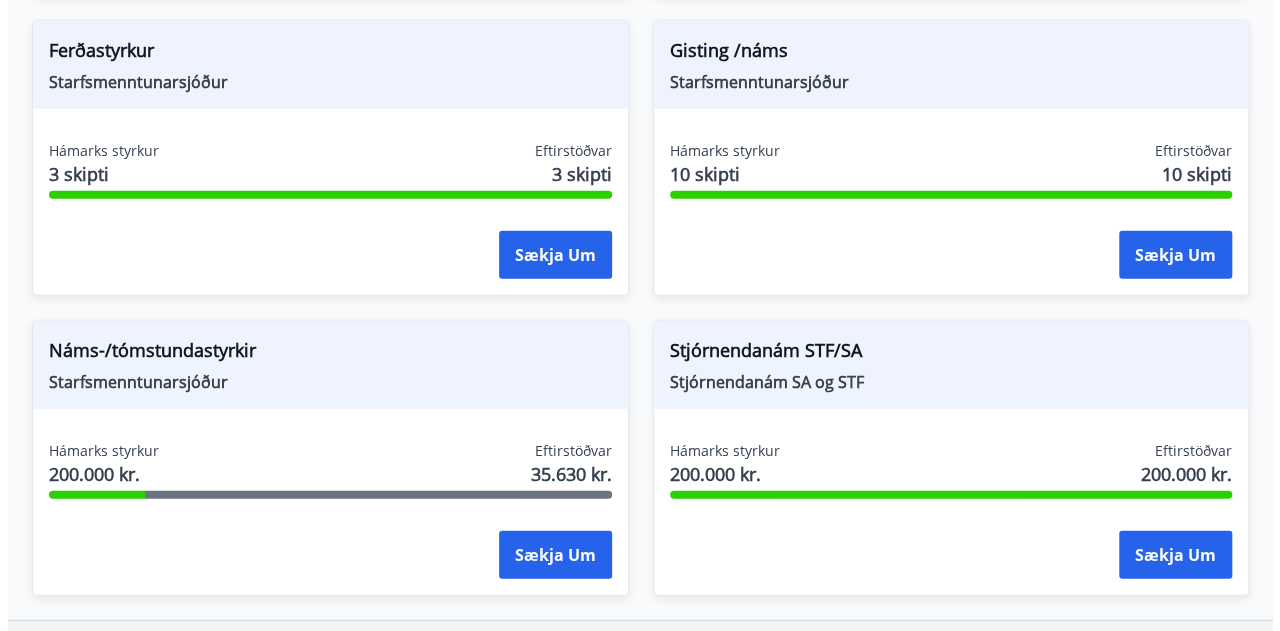 scroll, scrollTop: 2731, scrollLeft: 0, axis: vertical 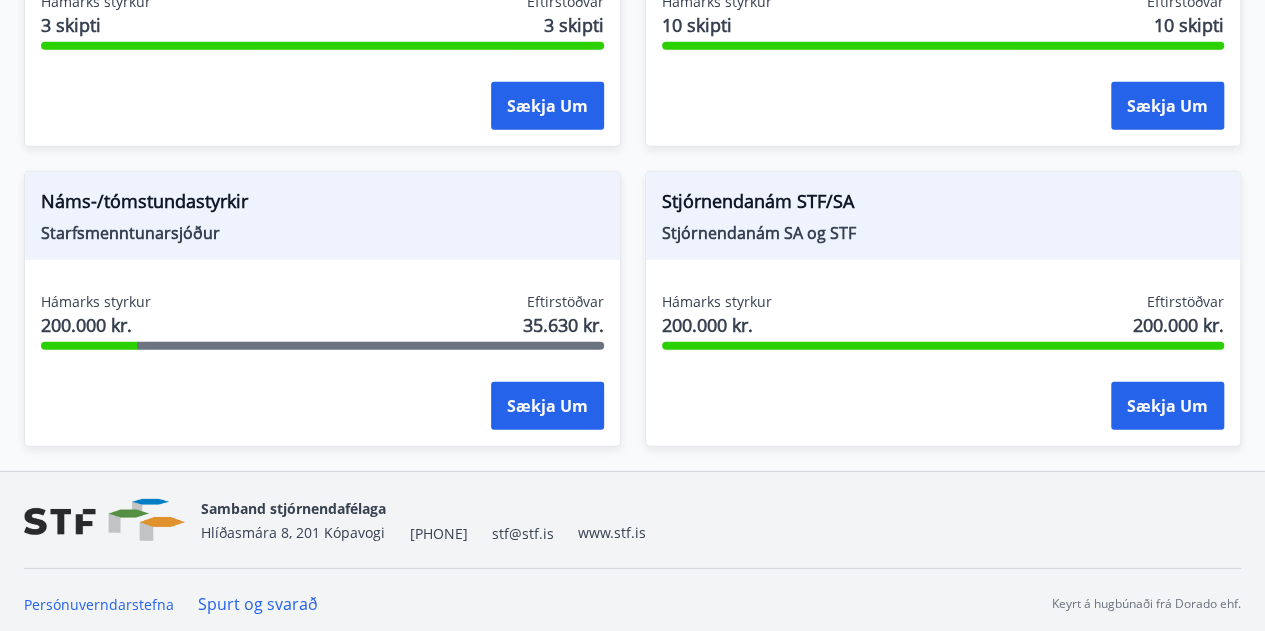 click on "Náms-/tómstundastyrkir" at bounding box center (322, 205) 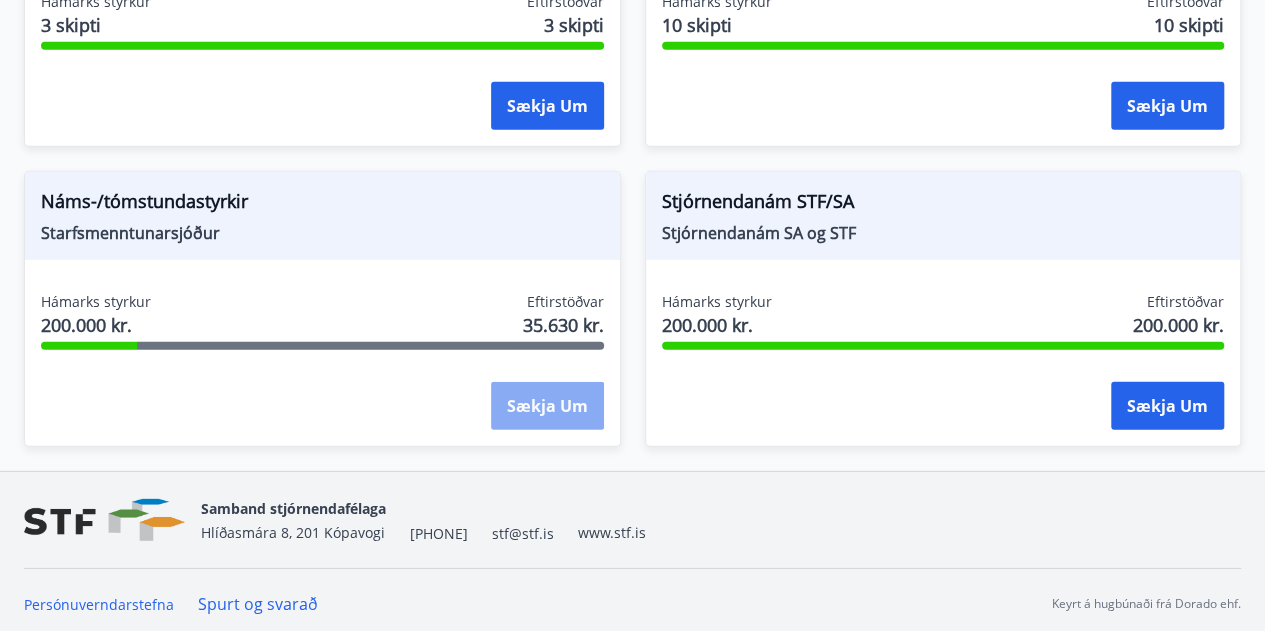 click on "Sækja um" at bounding box center [547, 406] 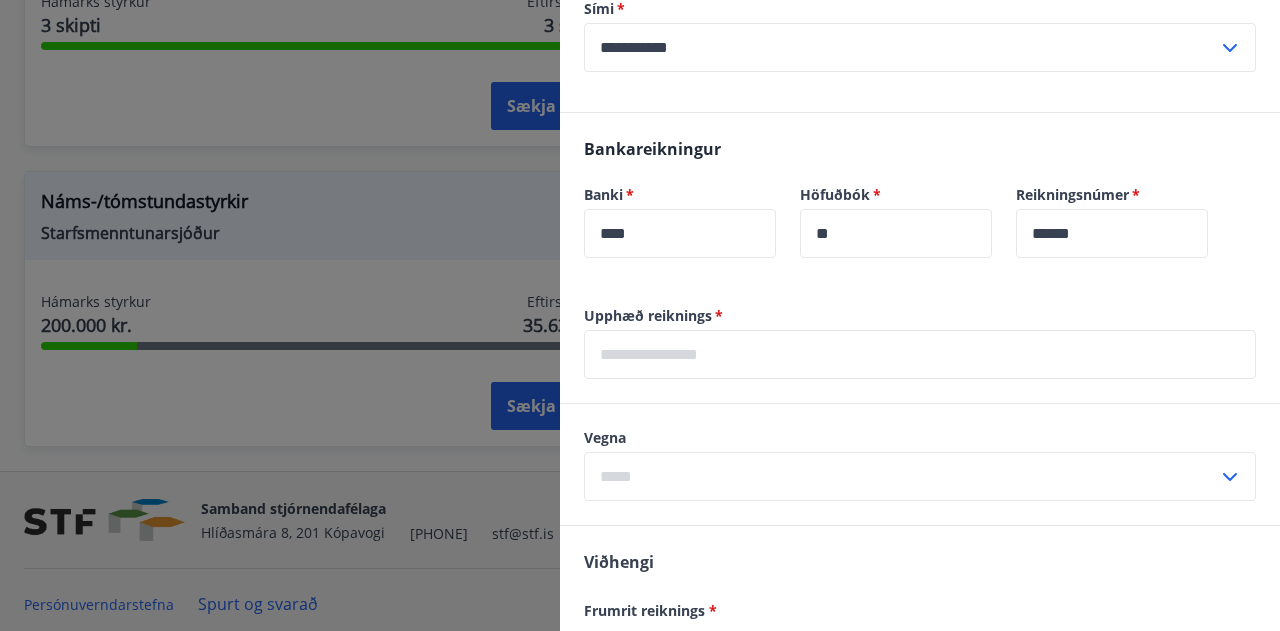 scroll, scrollTop: 1038, scrollLeft: 0, axis: vertical 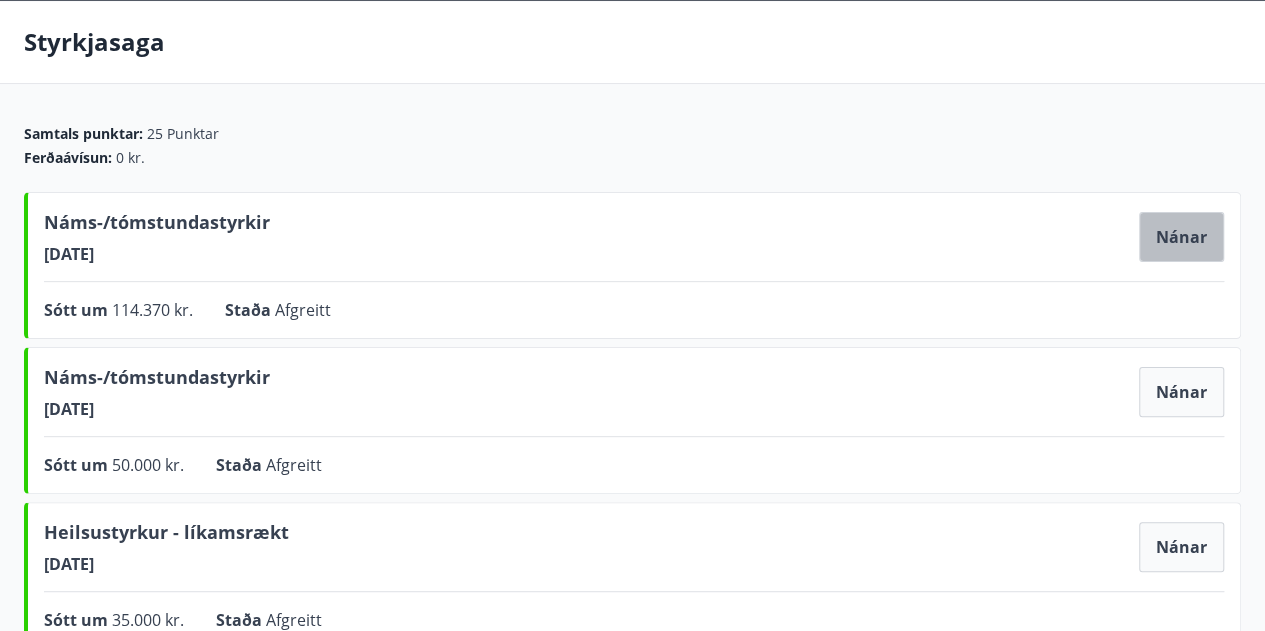 click on "Nánar" at bounding box center (1181, 237) 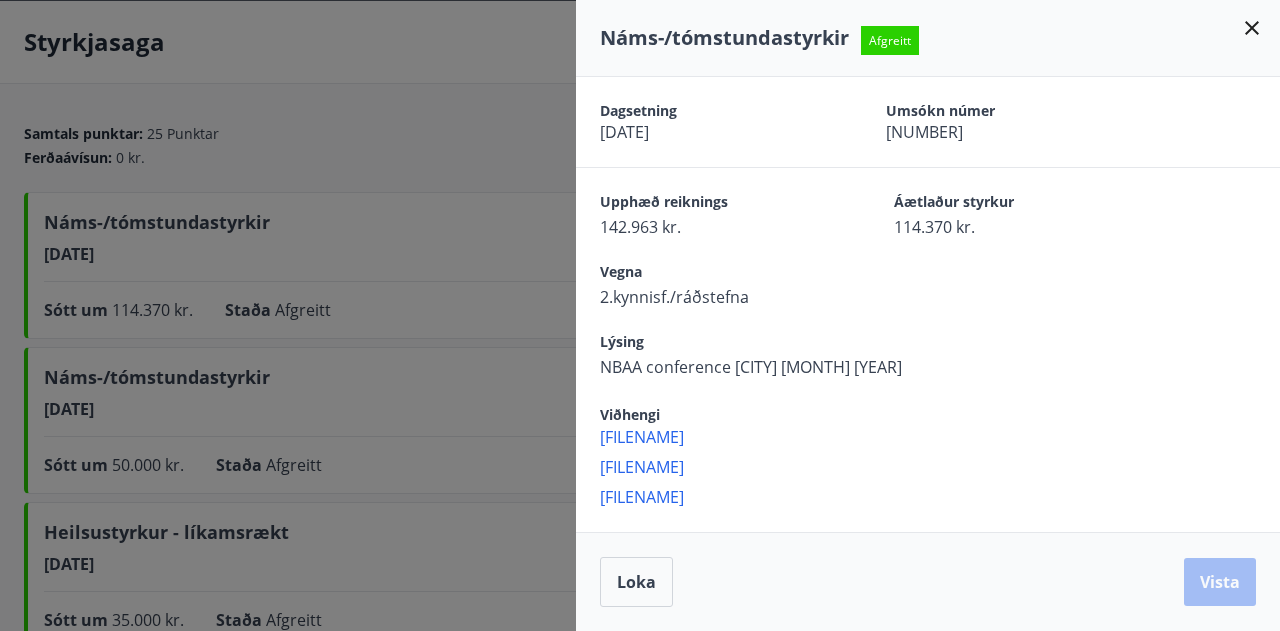 click at bounding box center [640, 315] 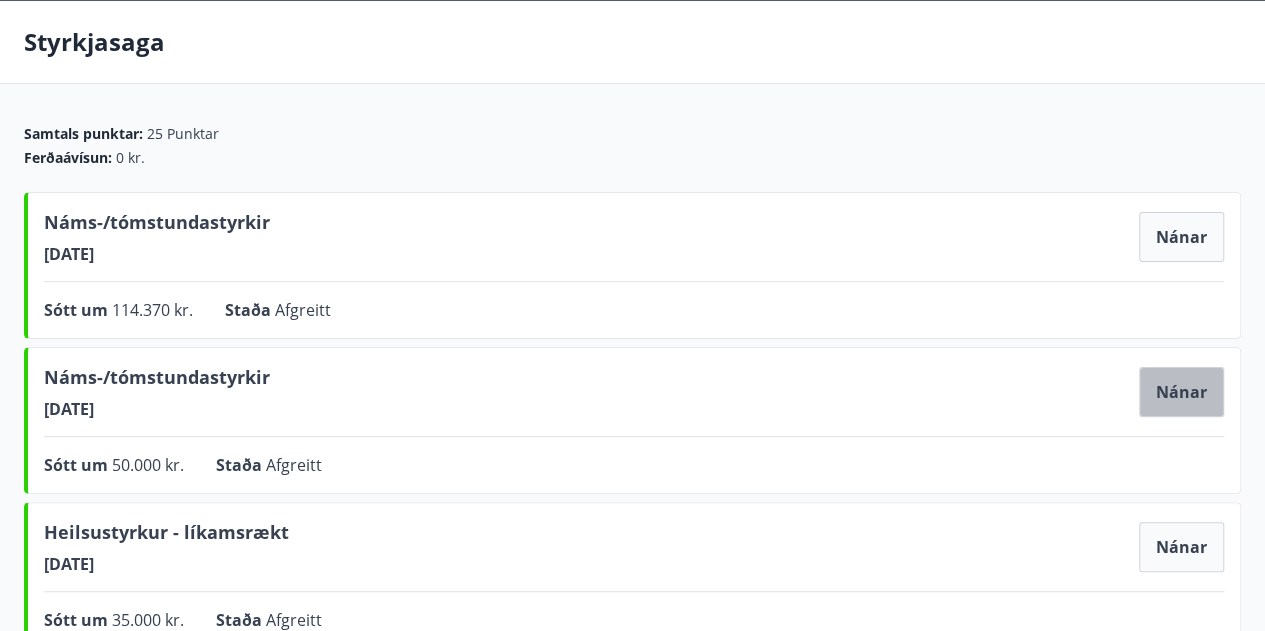 click on "Nánar" at bounding box center [1181, 392] 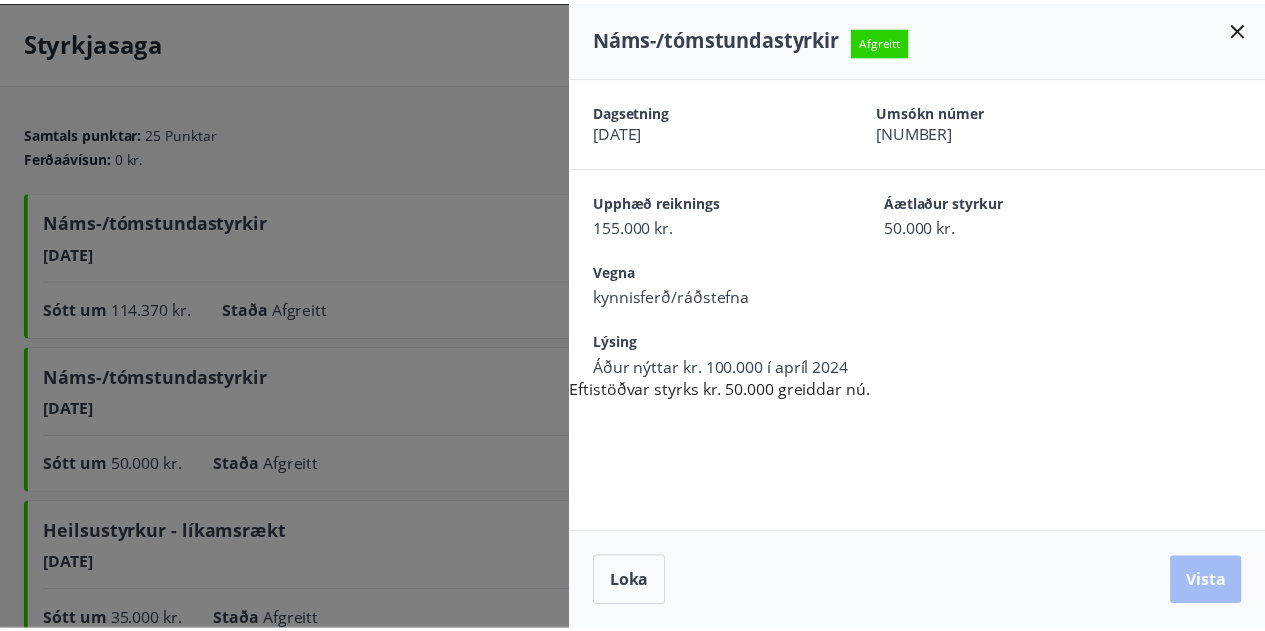 scroll, scrollTop: 0, scrollLeft: 0, axis: both 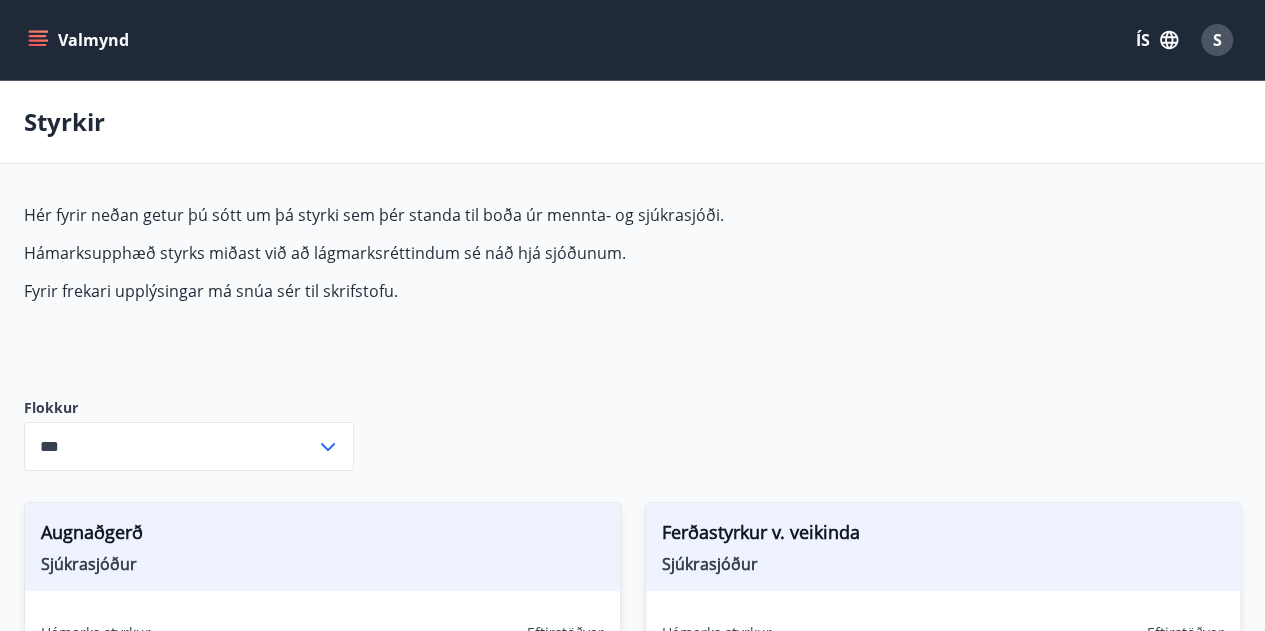 type on "***" 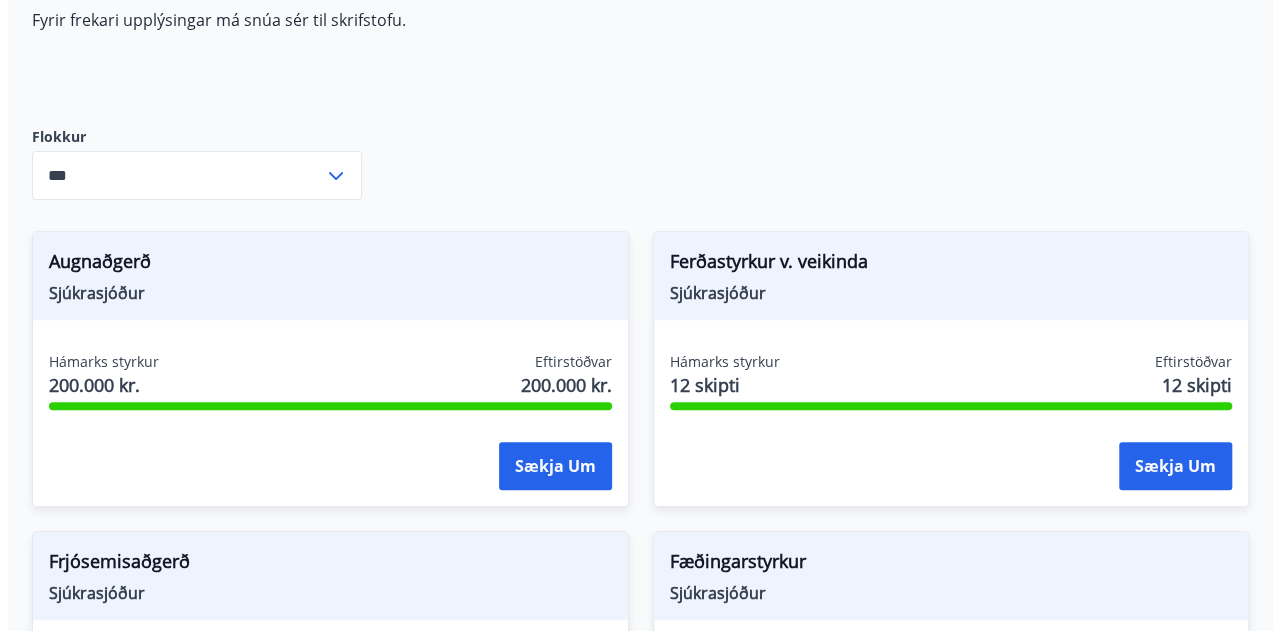 scroll, scrollTop: 272, scrollLeft: 0, axis: vertical 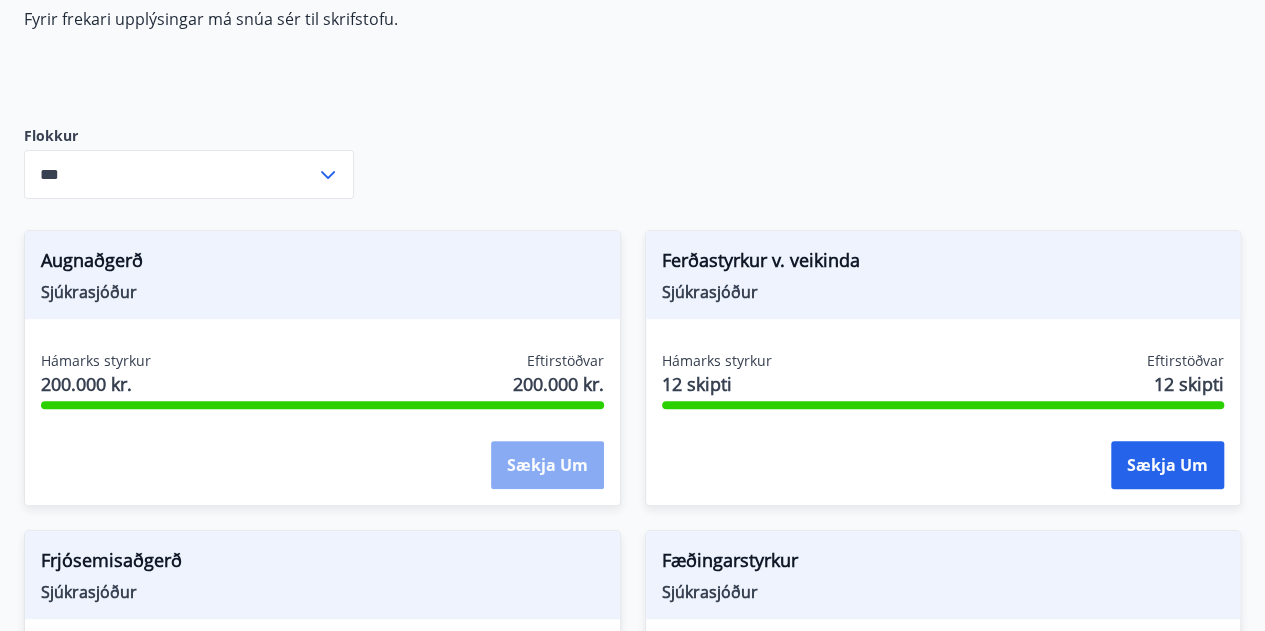 click on "Sækja um" at bounding box center [547, 465] 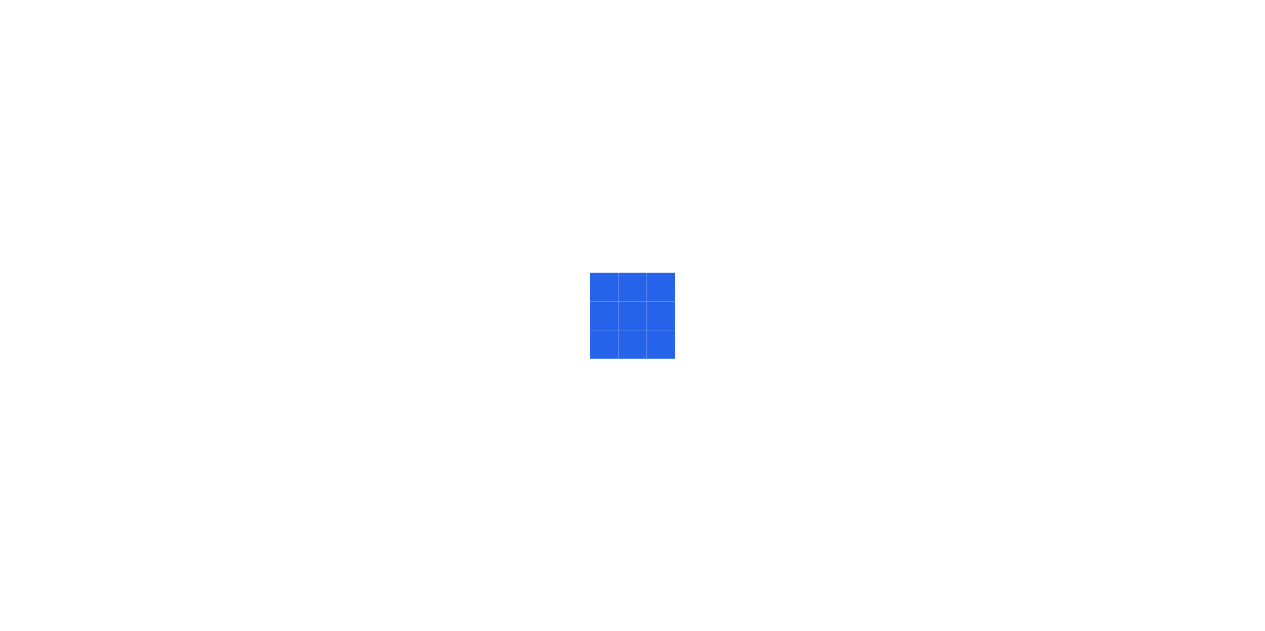 scroll, scrollTop: 0, scrollLeft: 0, axis: both 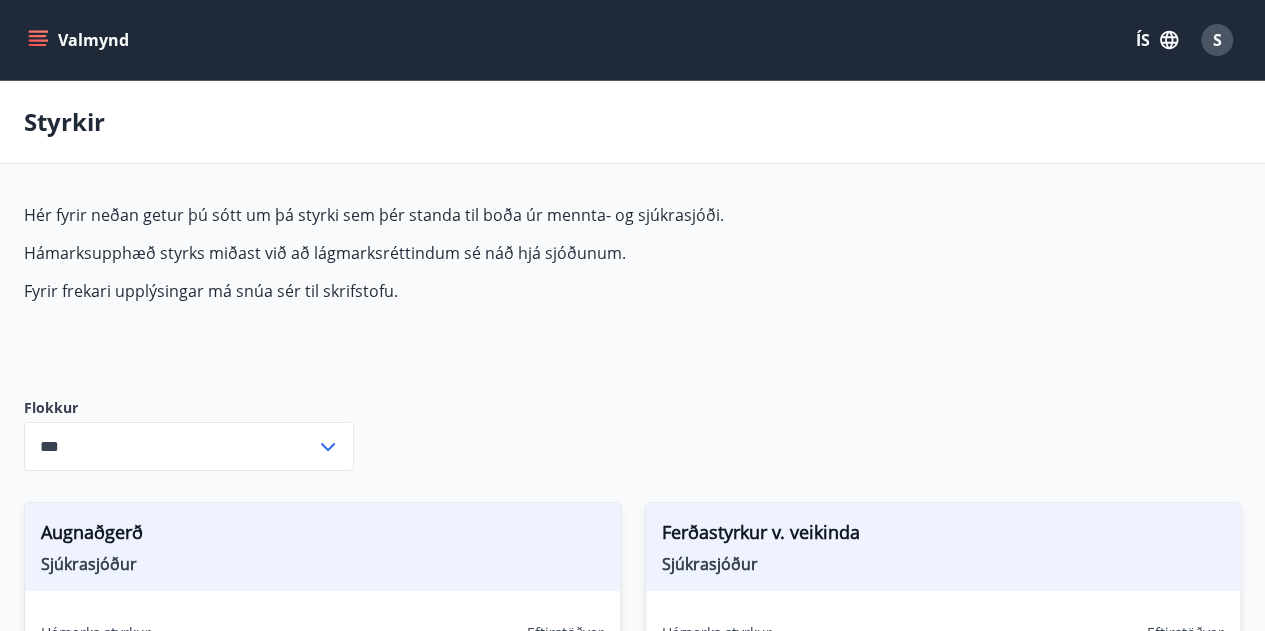 type on "***" 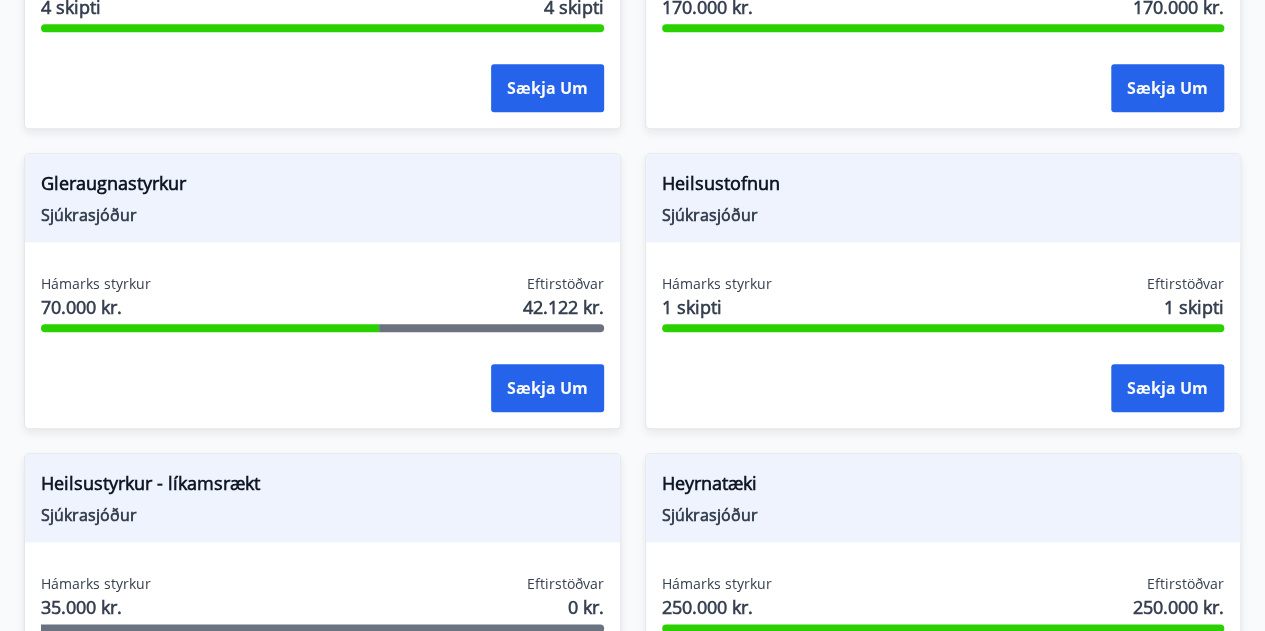 scroll, scrollTop: 950, scrollLeft: 0, axis: vertical 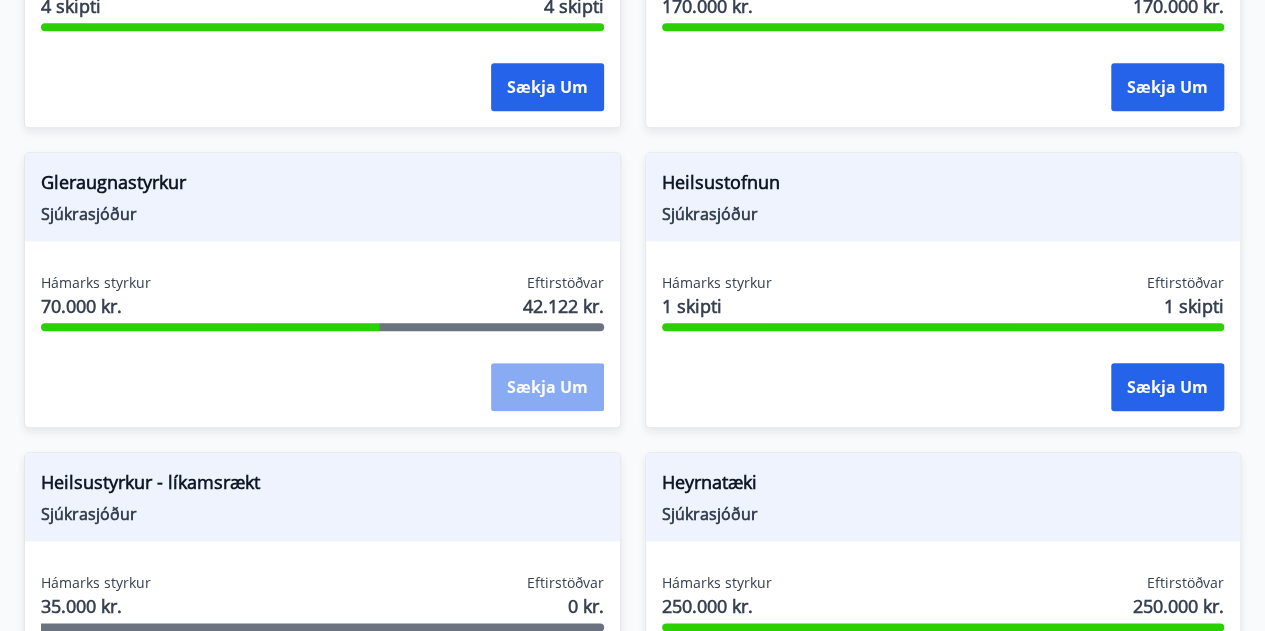 click on "Sækja um" at bounding box center (547, 387) 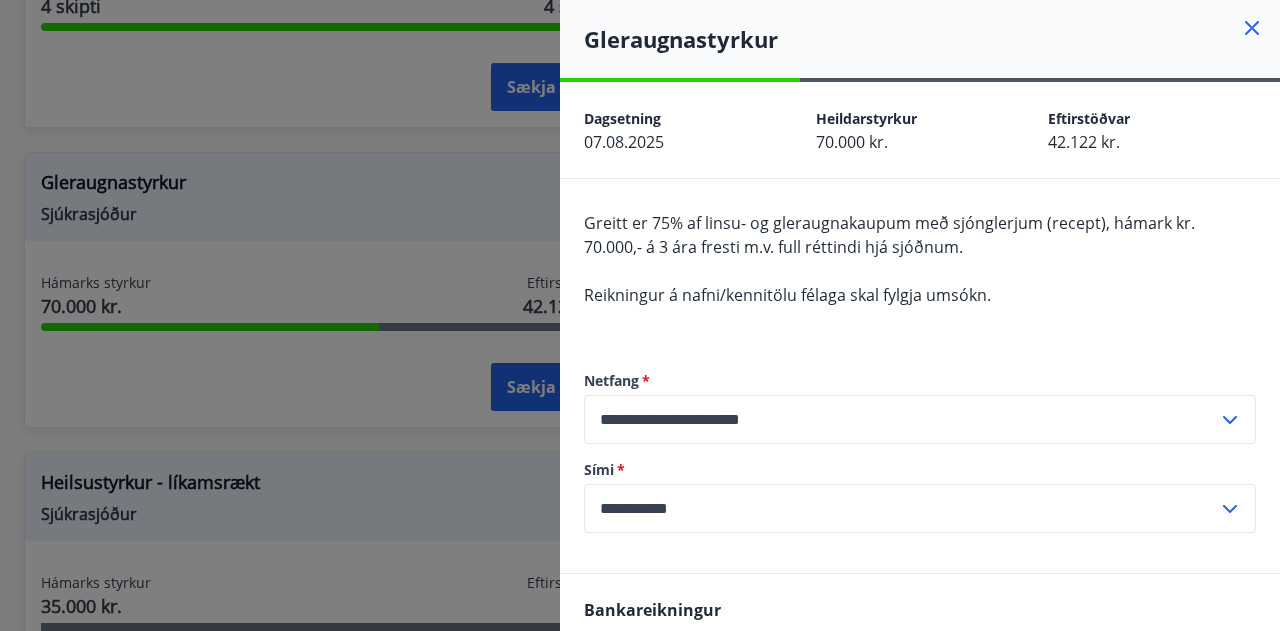click at bounding box center [640, 315] 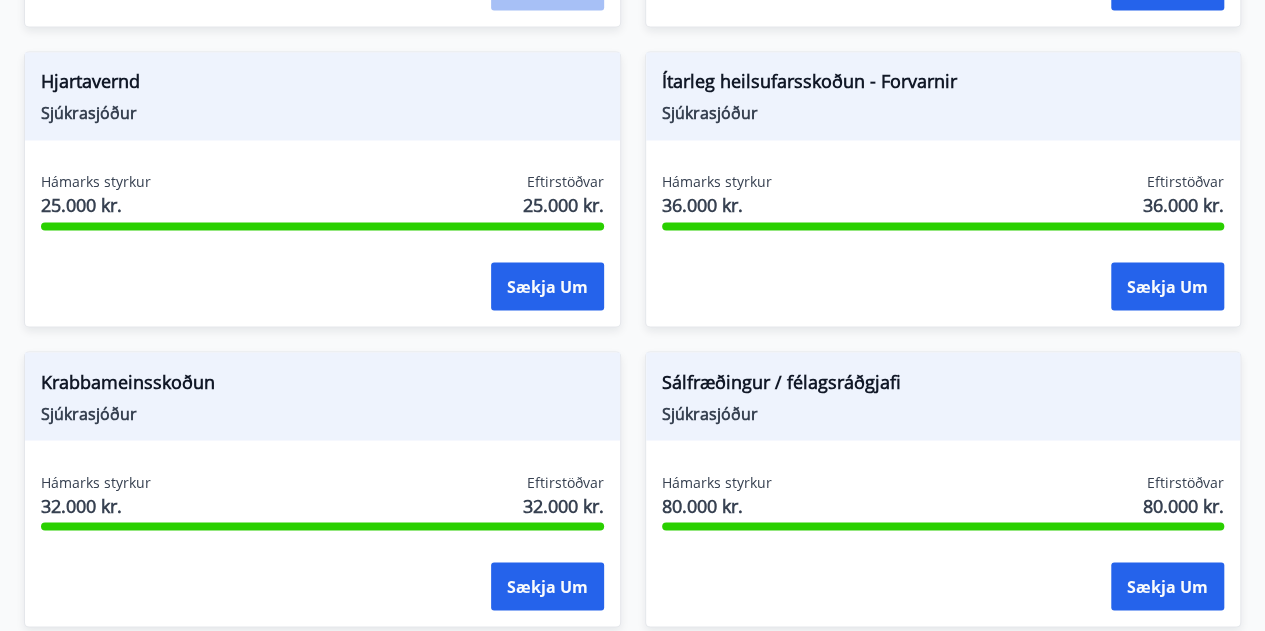 scroll, scrollTop: 1662, scrollLeft: 0, axis: vertical 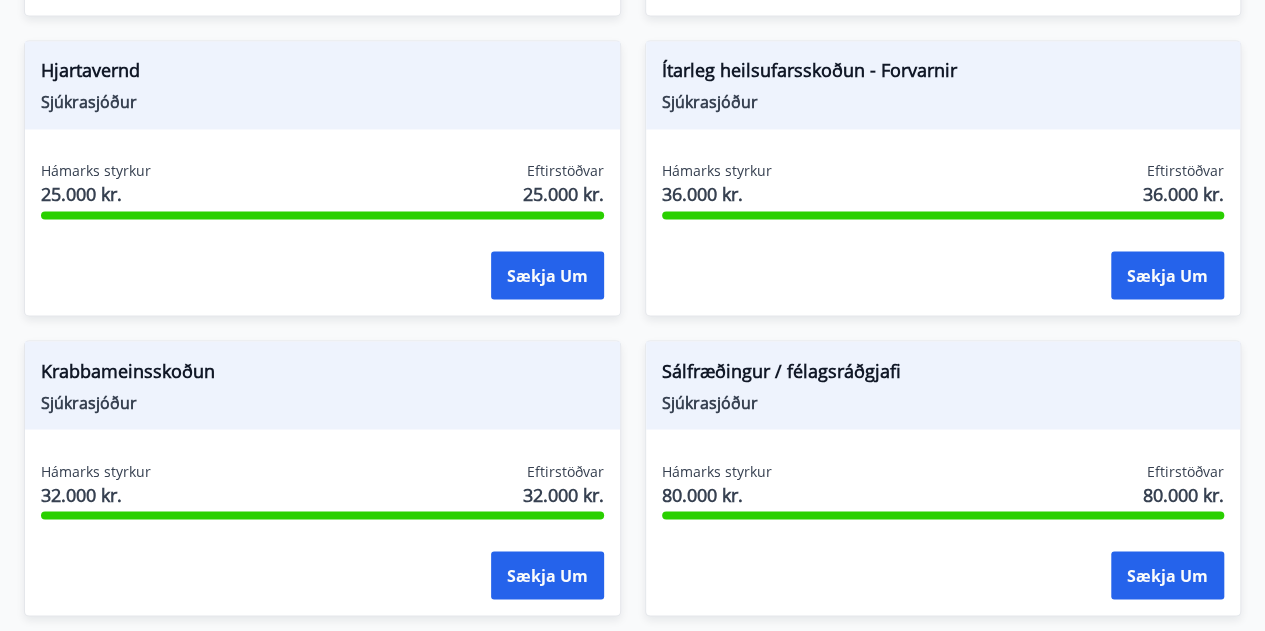 click on "Hámarks styrkur 25.000 kr. Eftirstöðvar 25.000 kr. Sækja um" at bounding box center (322, 234) 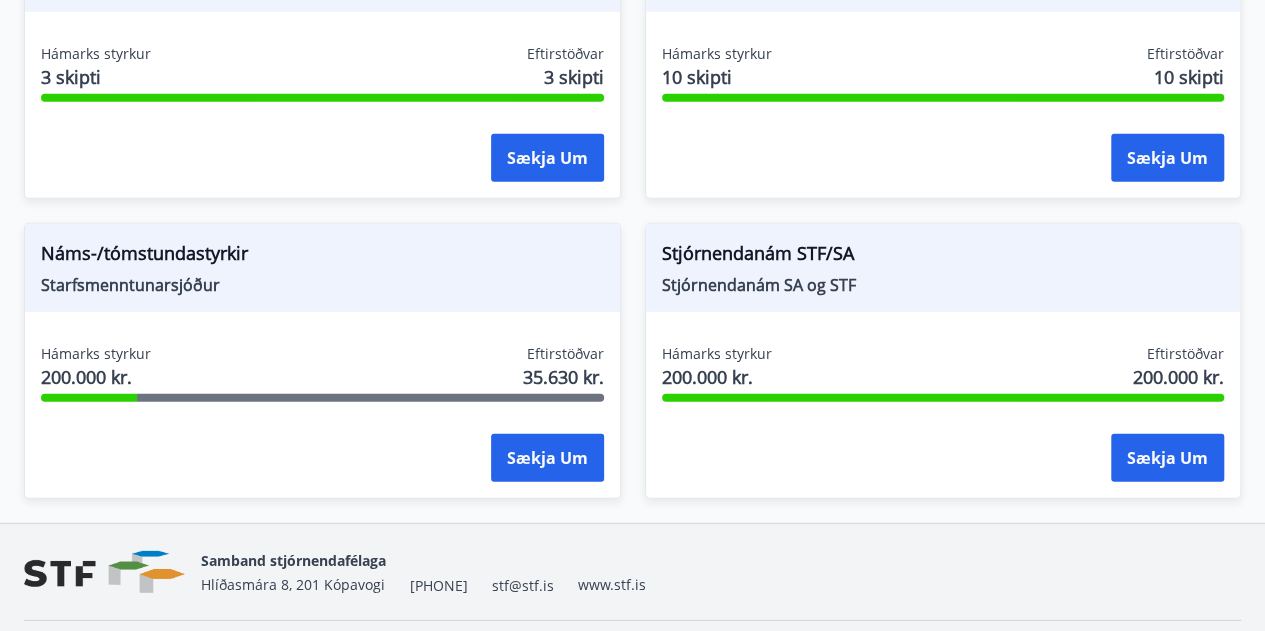 scroll, scrollTop: 2680, scrollLeft: 0, axis: vertical 